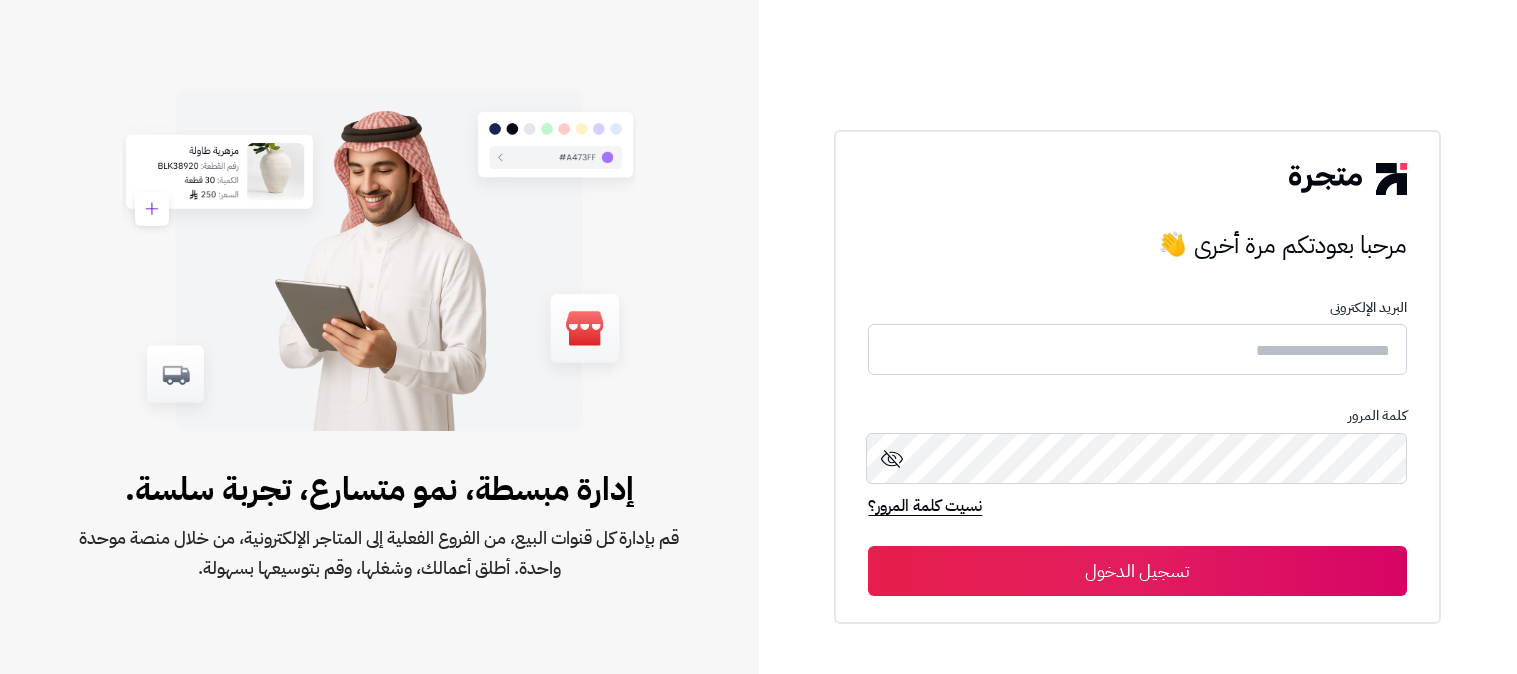 scroll, scrollTop: 0, scrollLeft: 0, axis: both 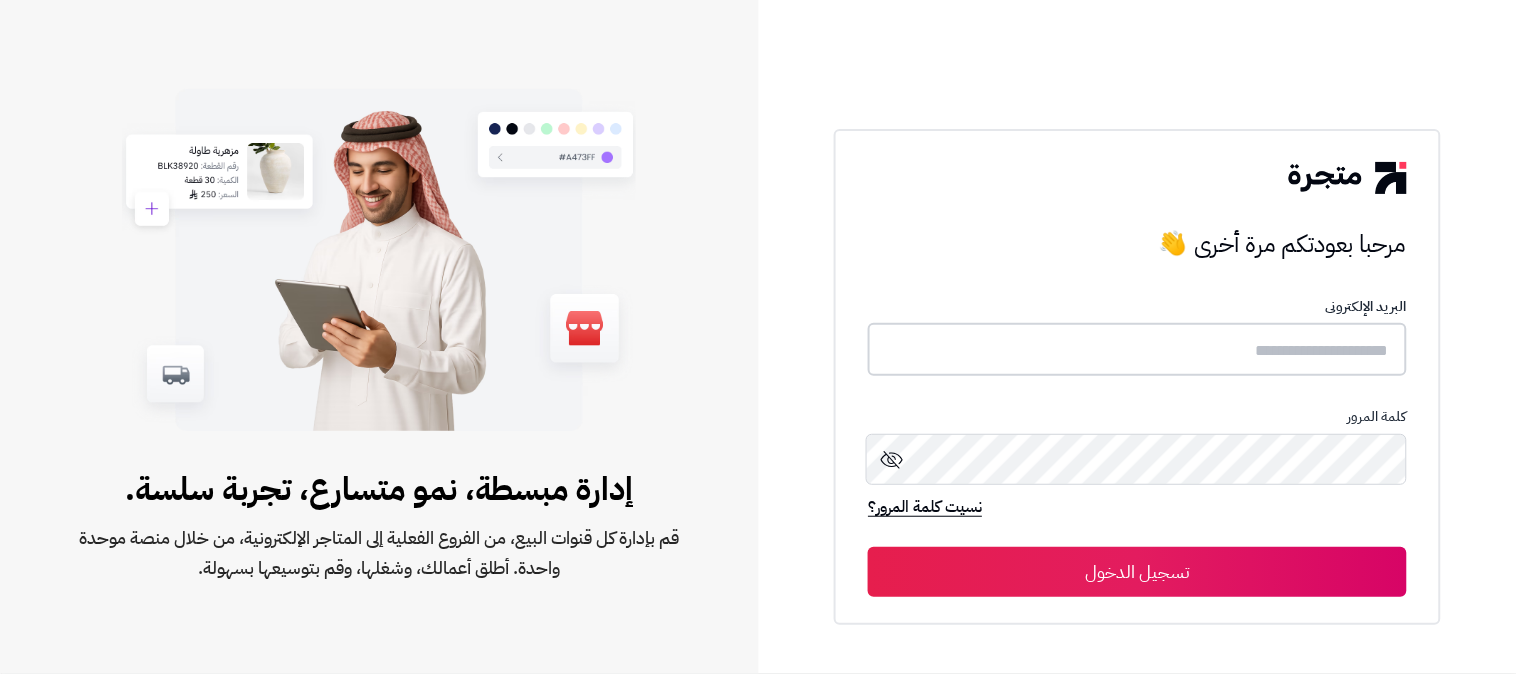 click at bounding box center (1137, 349) 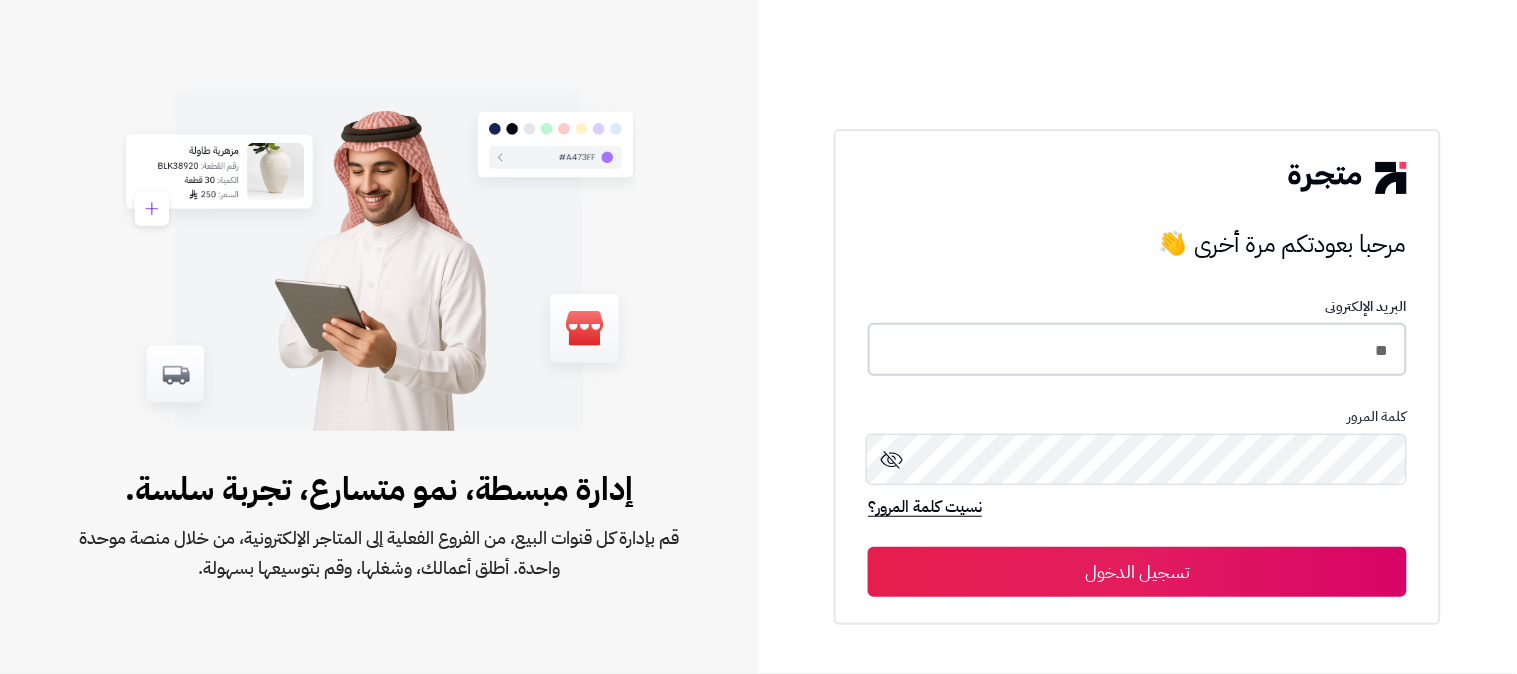 type on "*" 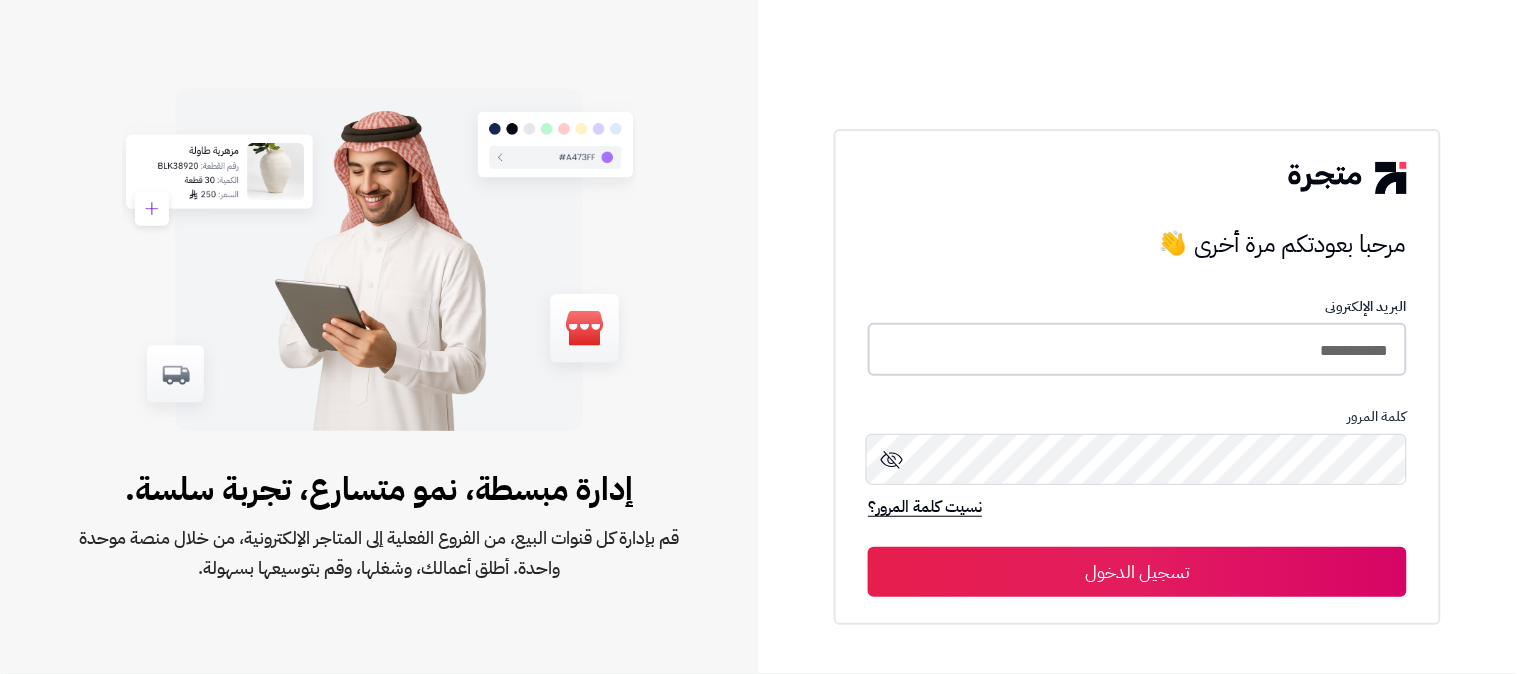 type on "**********" 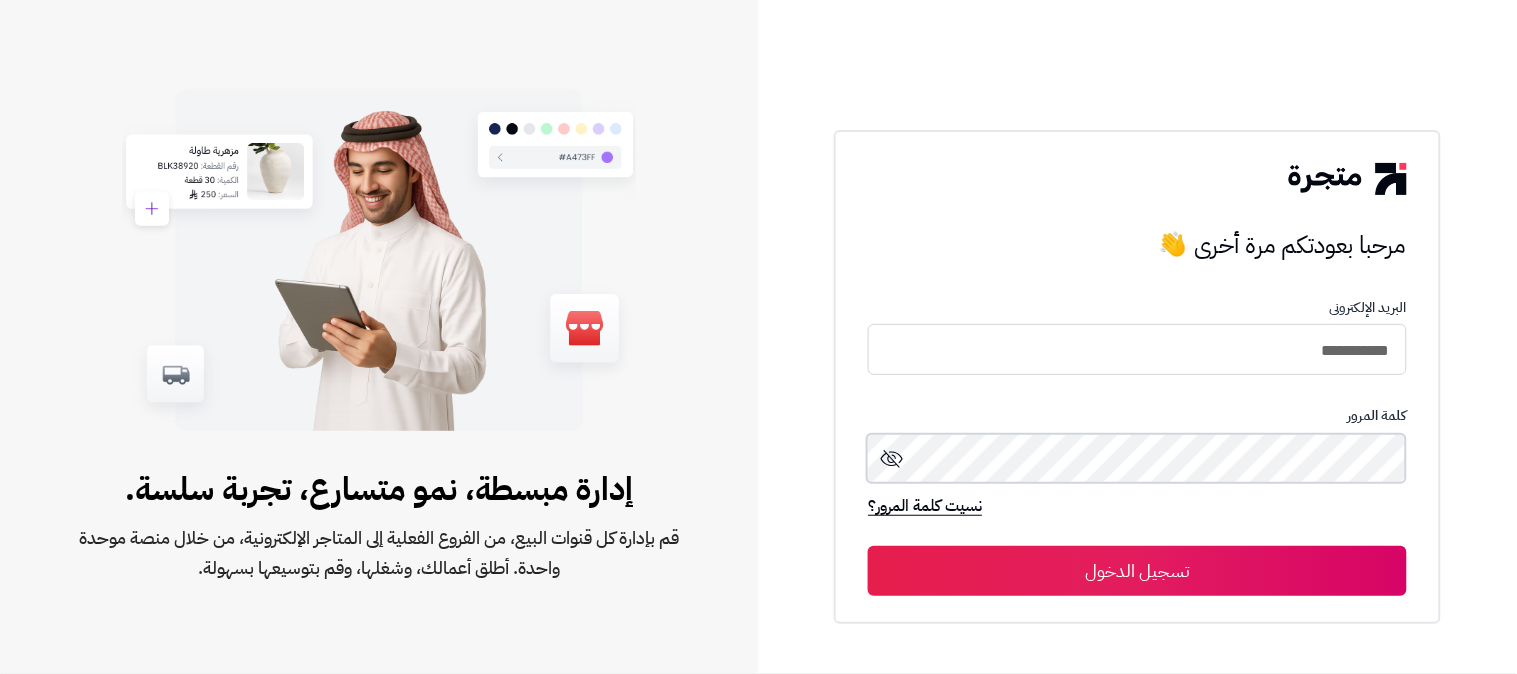 click on "تسجيل الدخول" at bounding box center [1137, 571] 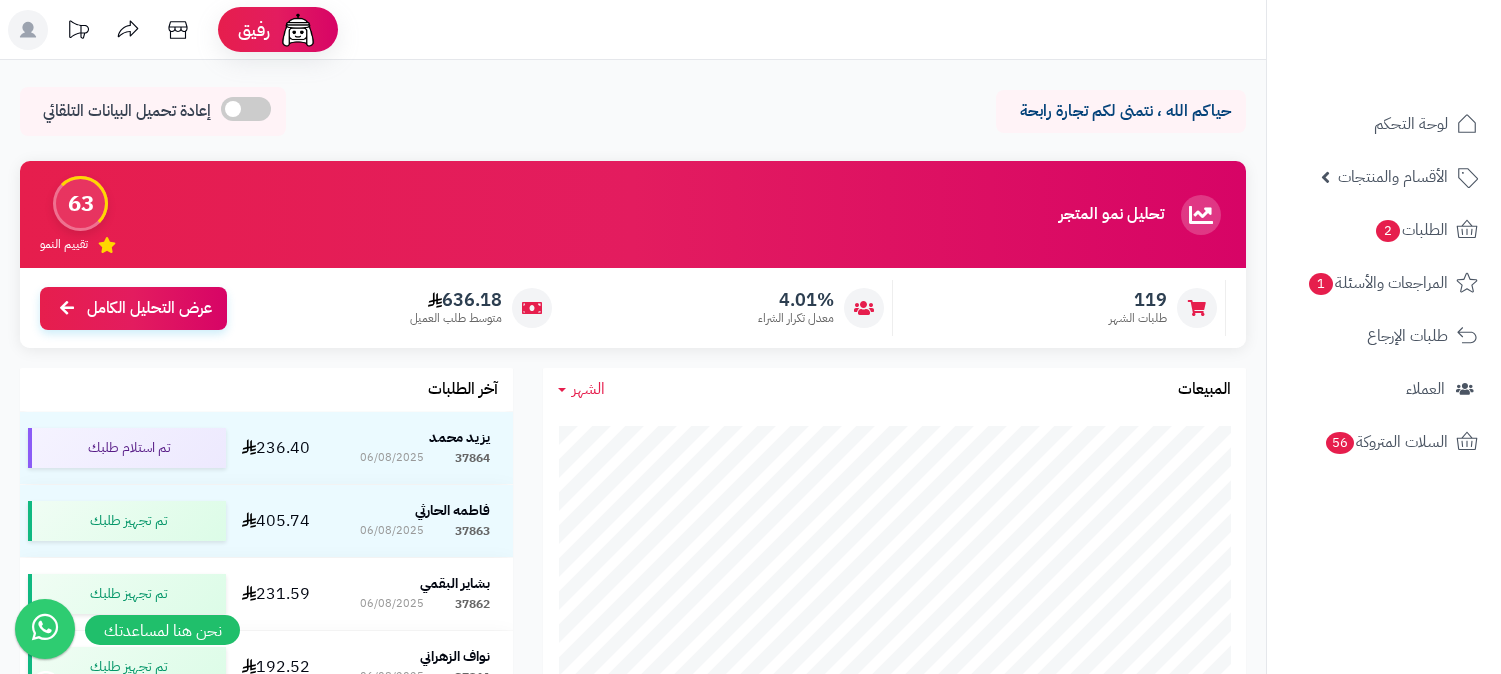 scroll, scrollTop: 0, scrollLeft: 0, axis: both 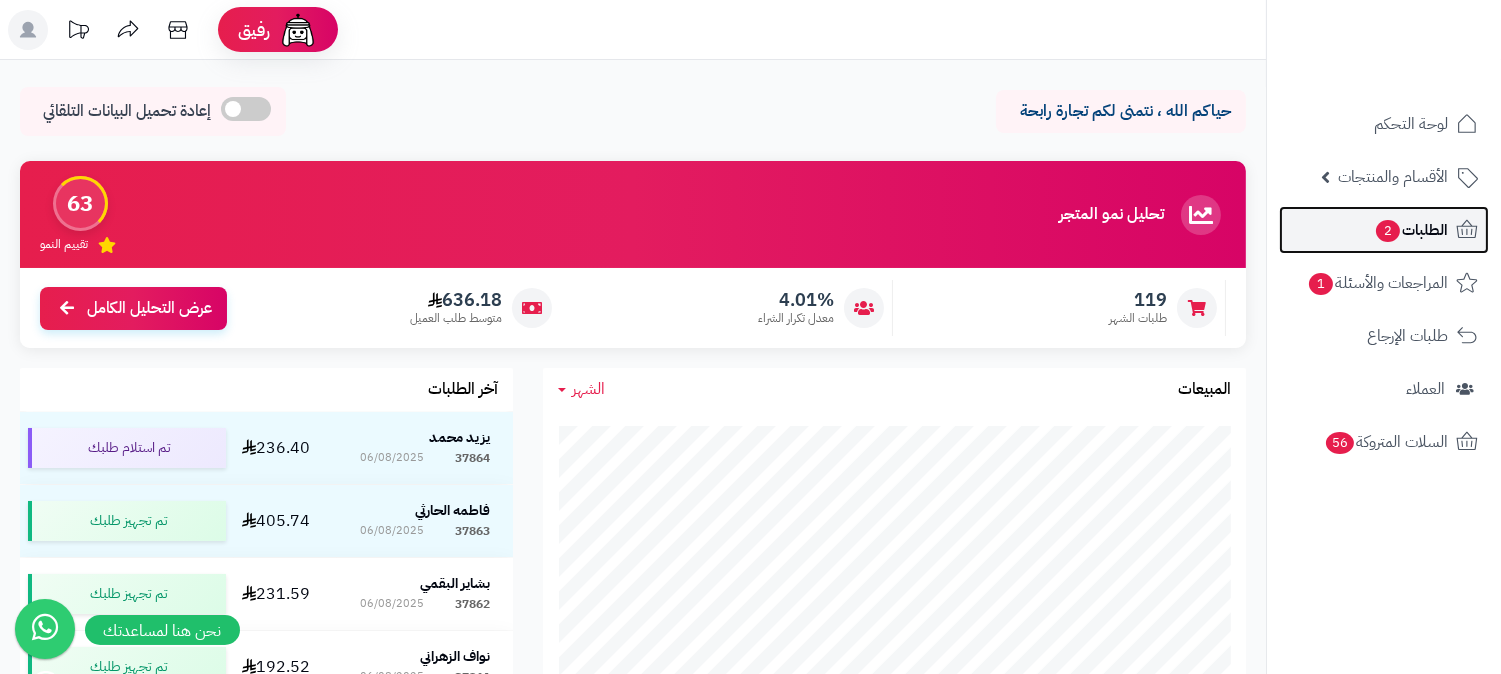 click on "الطلبات  2" at bounding box center [1411, 230] 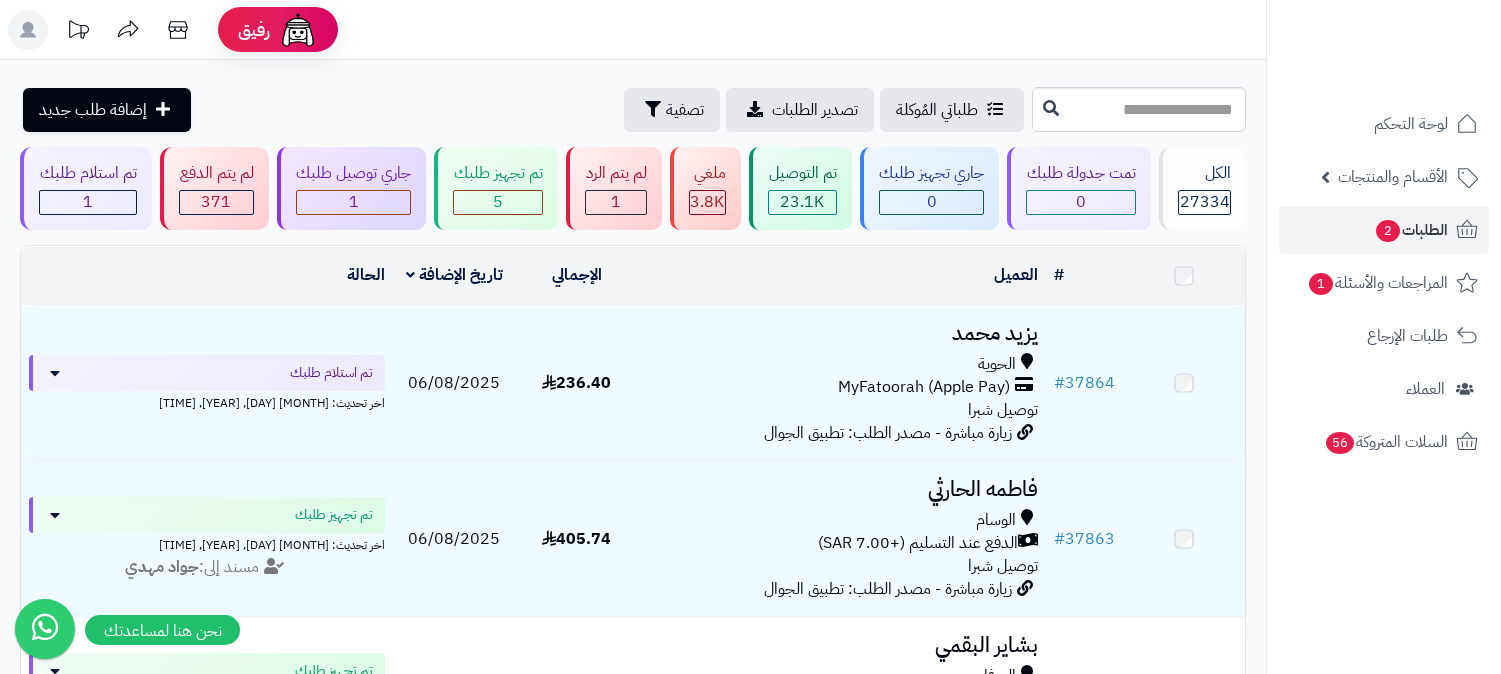 scroll, scrollTop: 0, scrollLeft: 0, axis: both 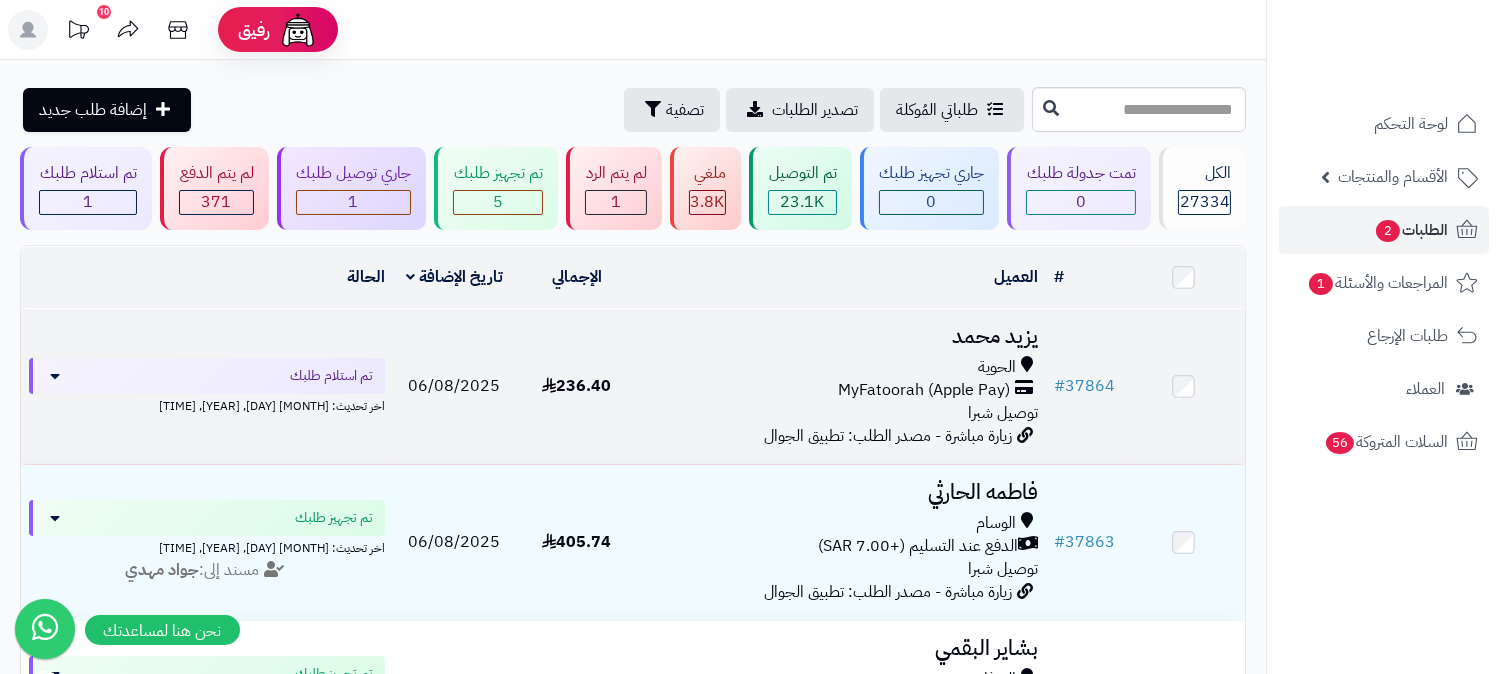 click on "يزيد  محمد" at bounding box center [842, 336] 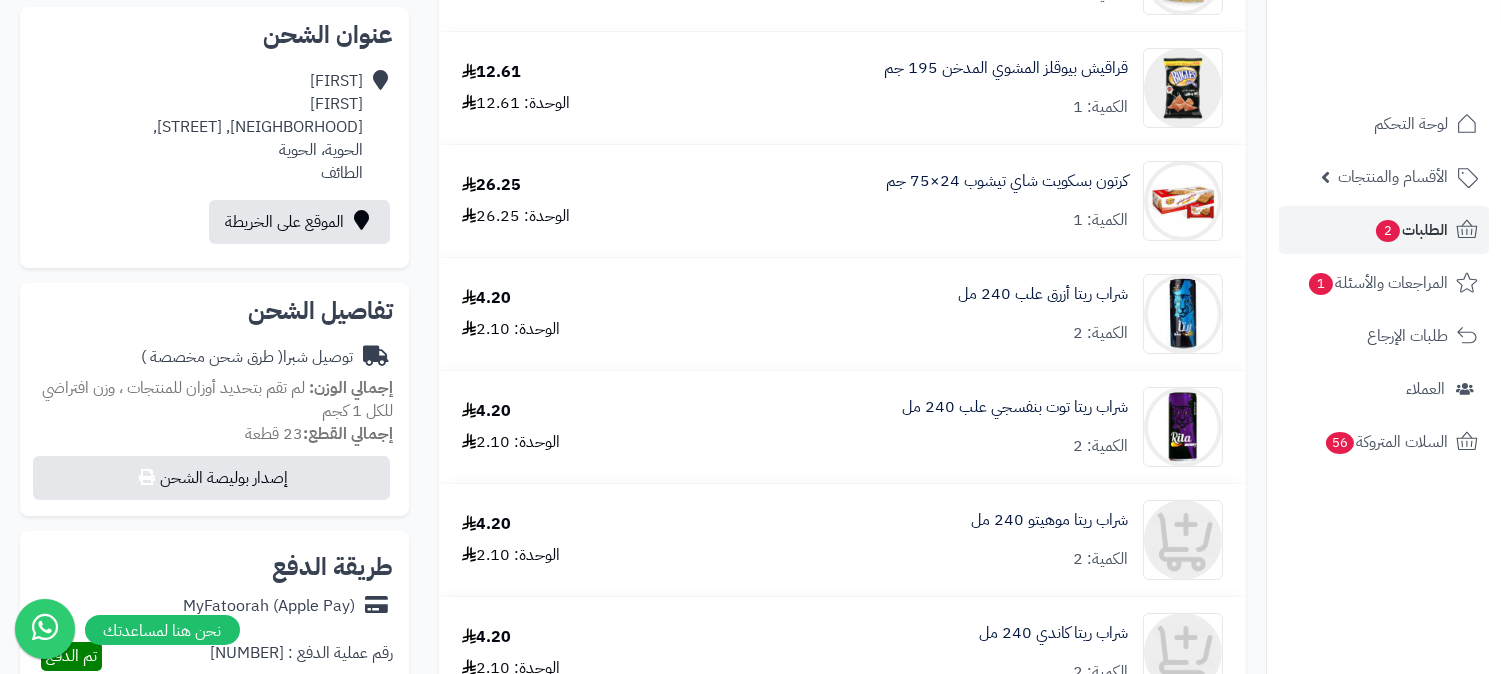 scroll, scrollTop: 222, scrollLeft: 0, axis: vertical 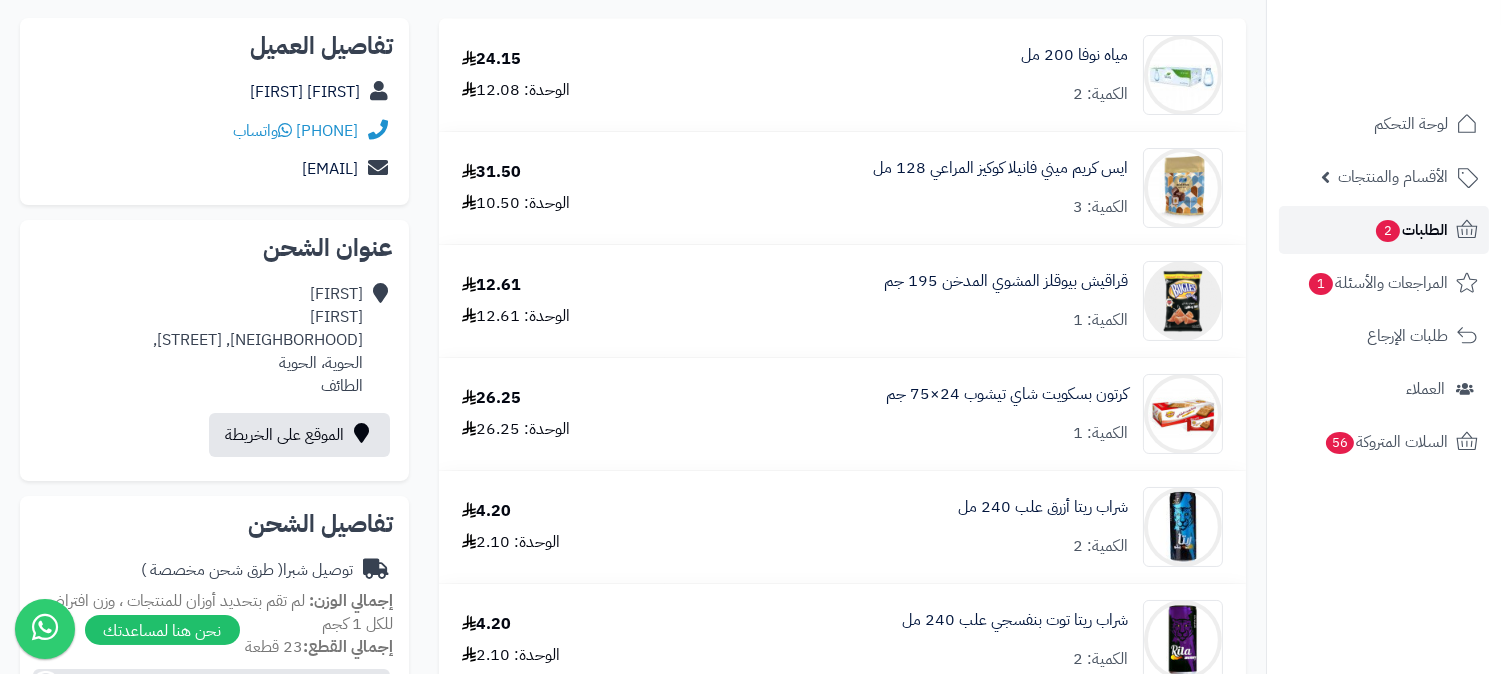 click on "الطلبات  2" at bounding box center [1411, 230] 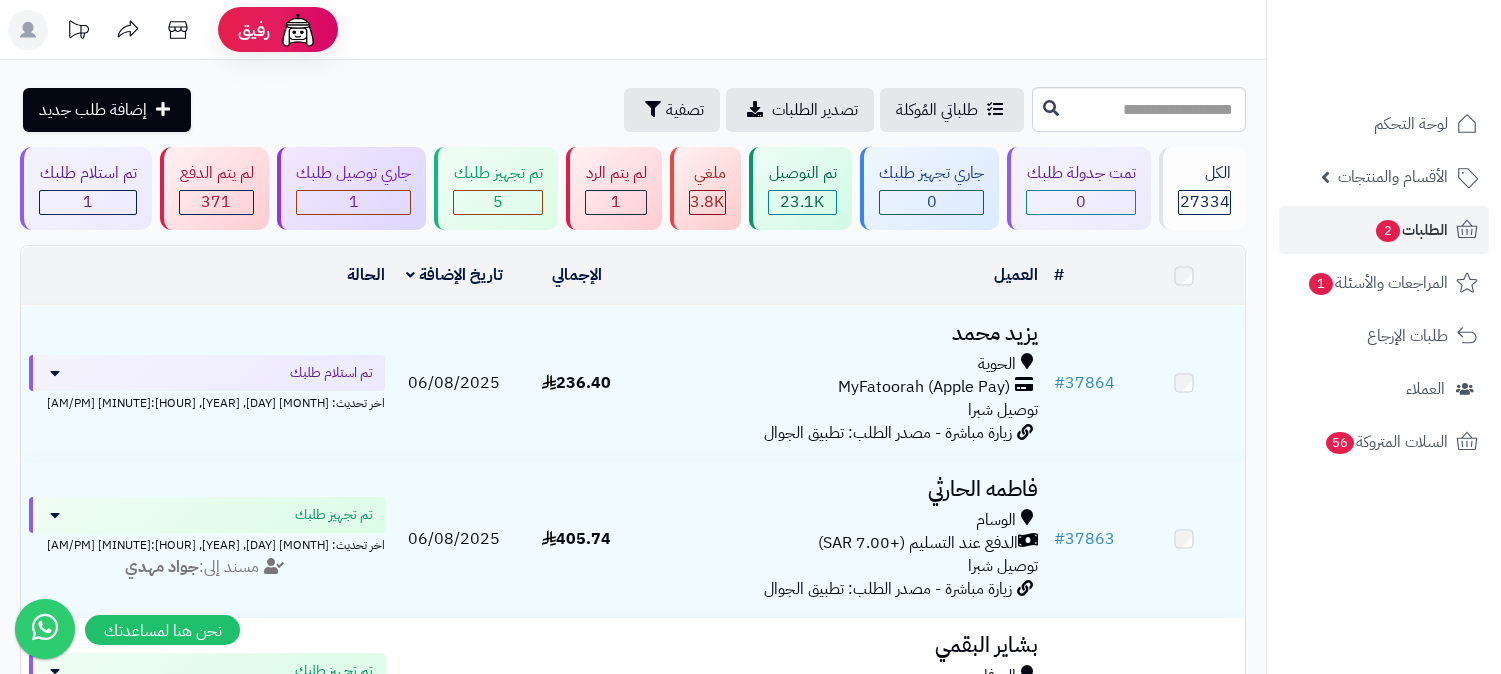 scroll, scrollTop: 0, scrollLeft: 0, axis: both 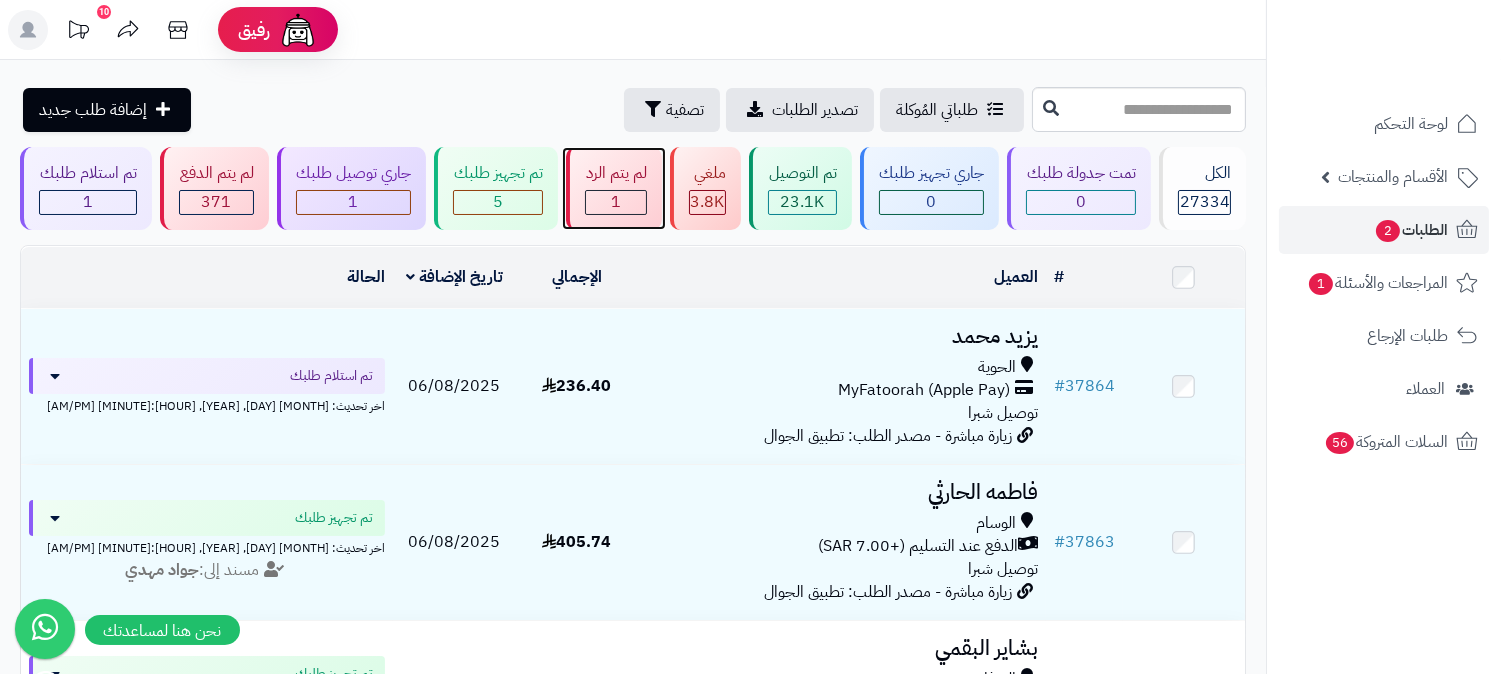 click on "1" at bounding box center [616, 202] 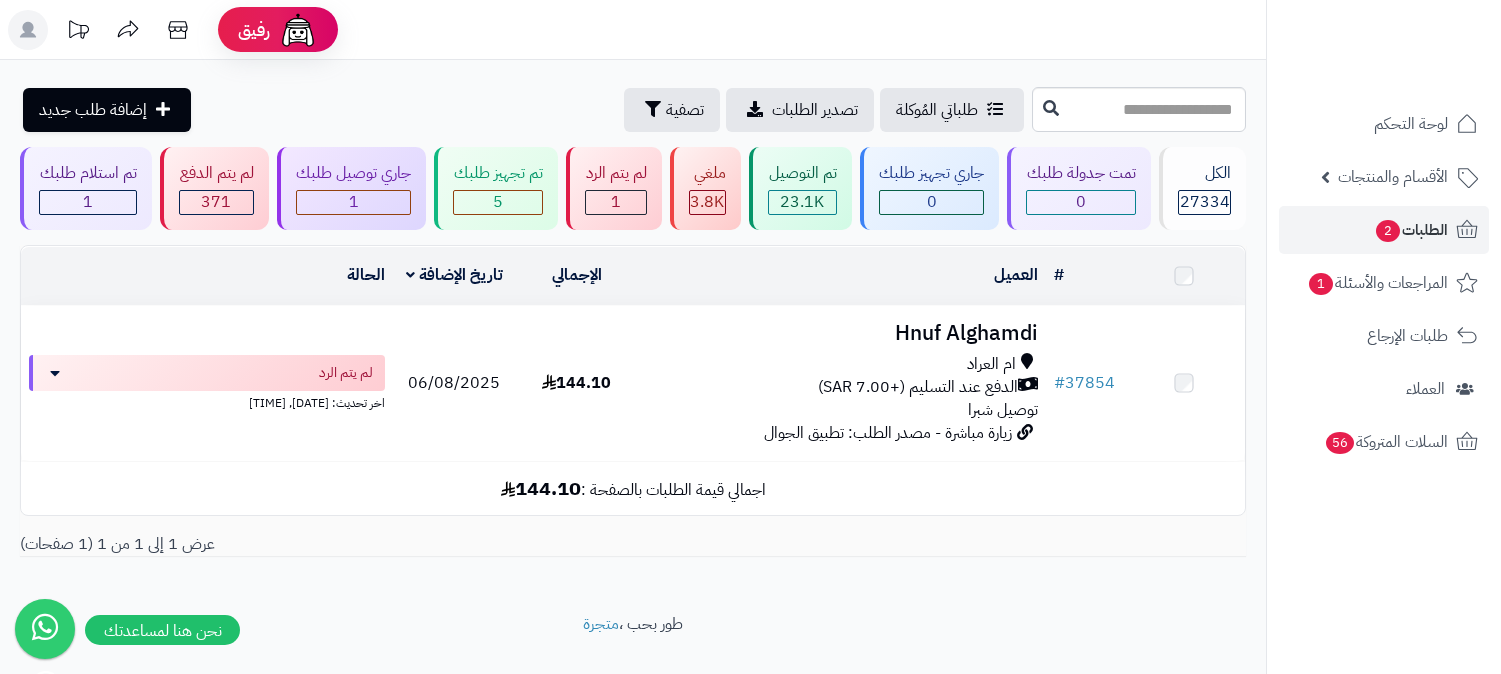 scroll, scrollTop: 0, scrollLeft: 0, axis: both 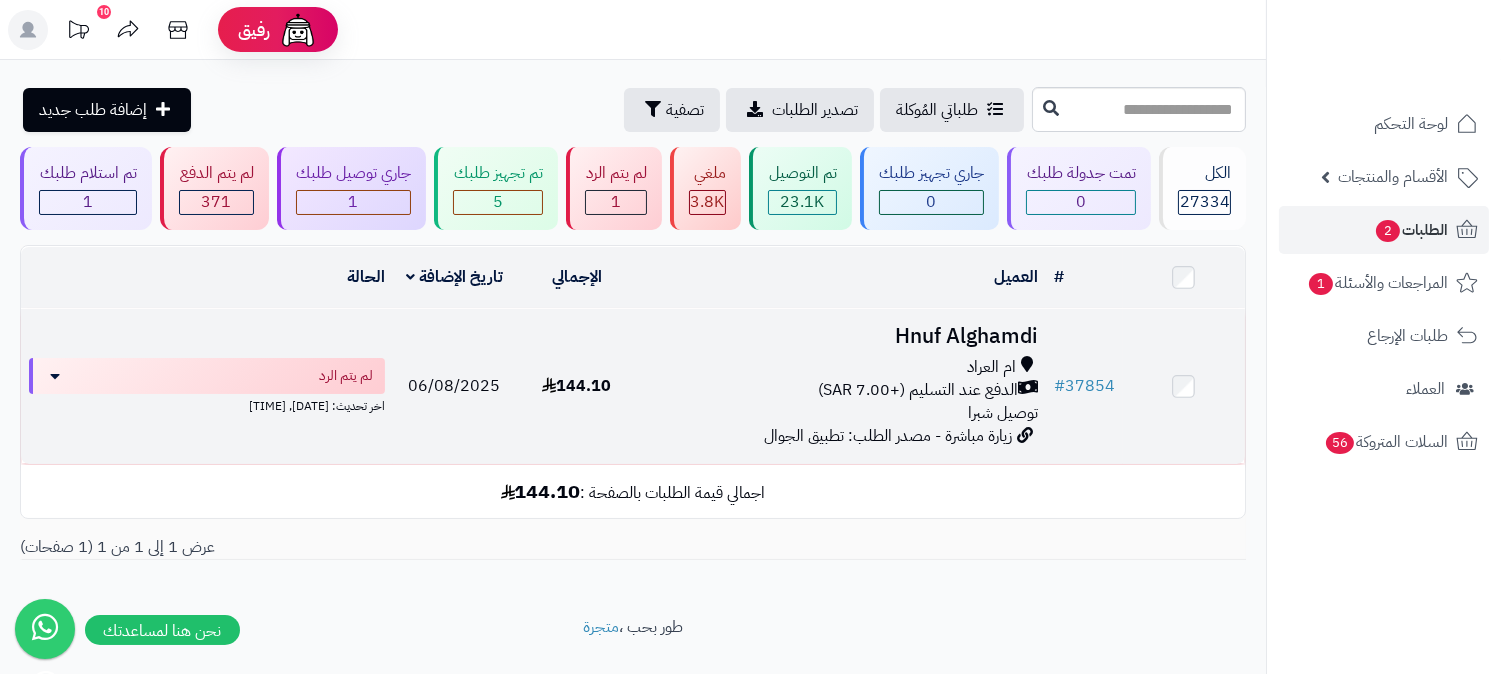 click on "Hnuf Alghamdi" at bounding box center [842, 336] 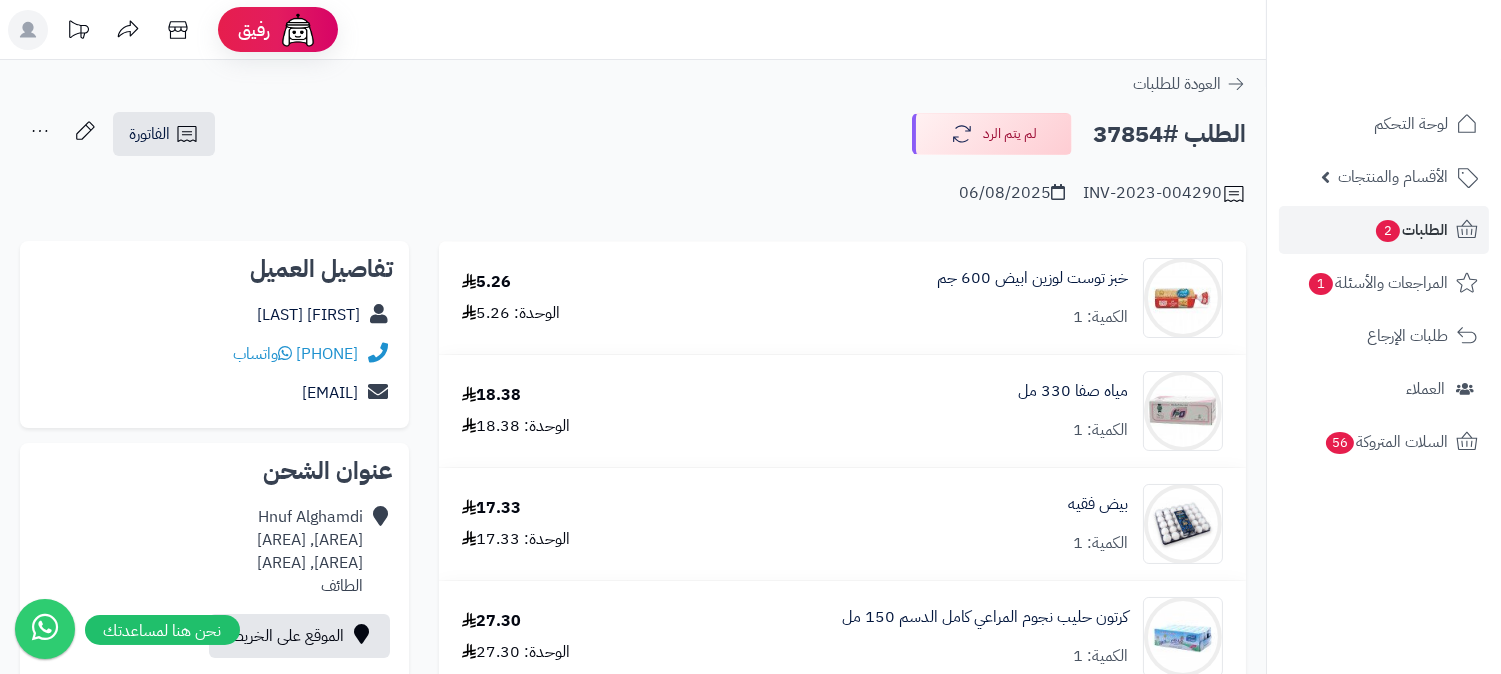scroll, scrollTop: 111, scrollLeft: 0, axis: vertical 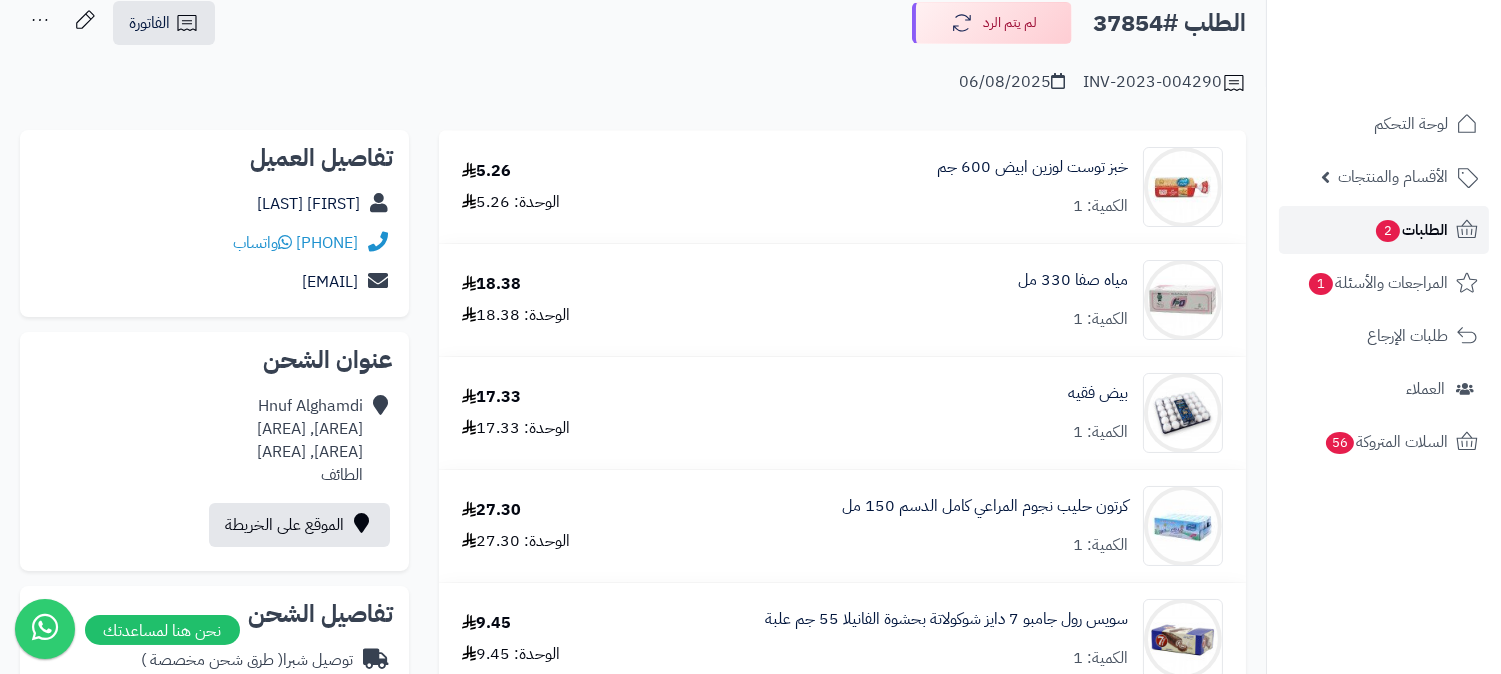 click on "2" at bounding box center [1388, 231] 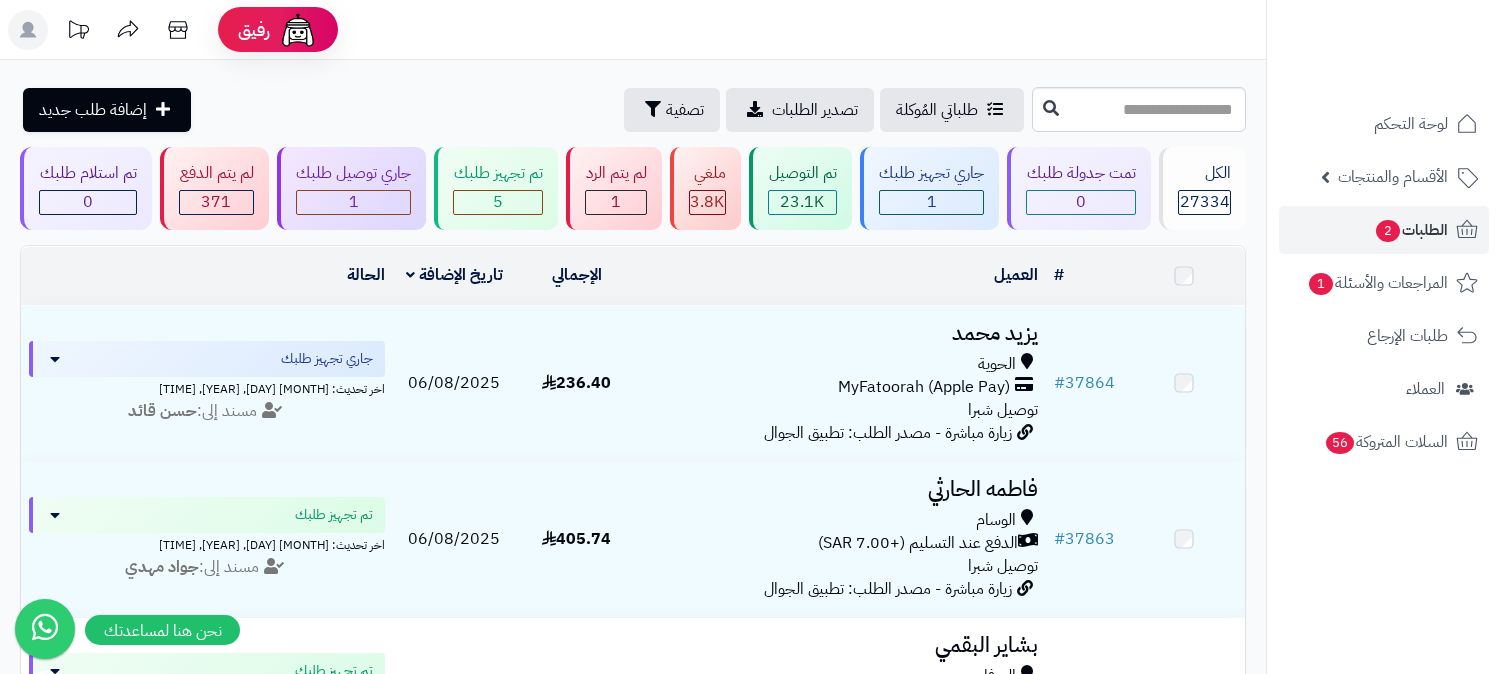 scroll, scrollTop: 0, scrollLeft: 0, axis: both 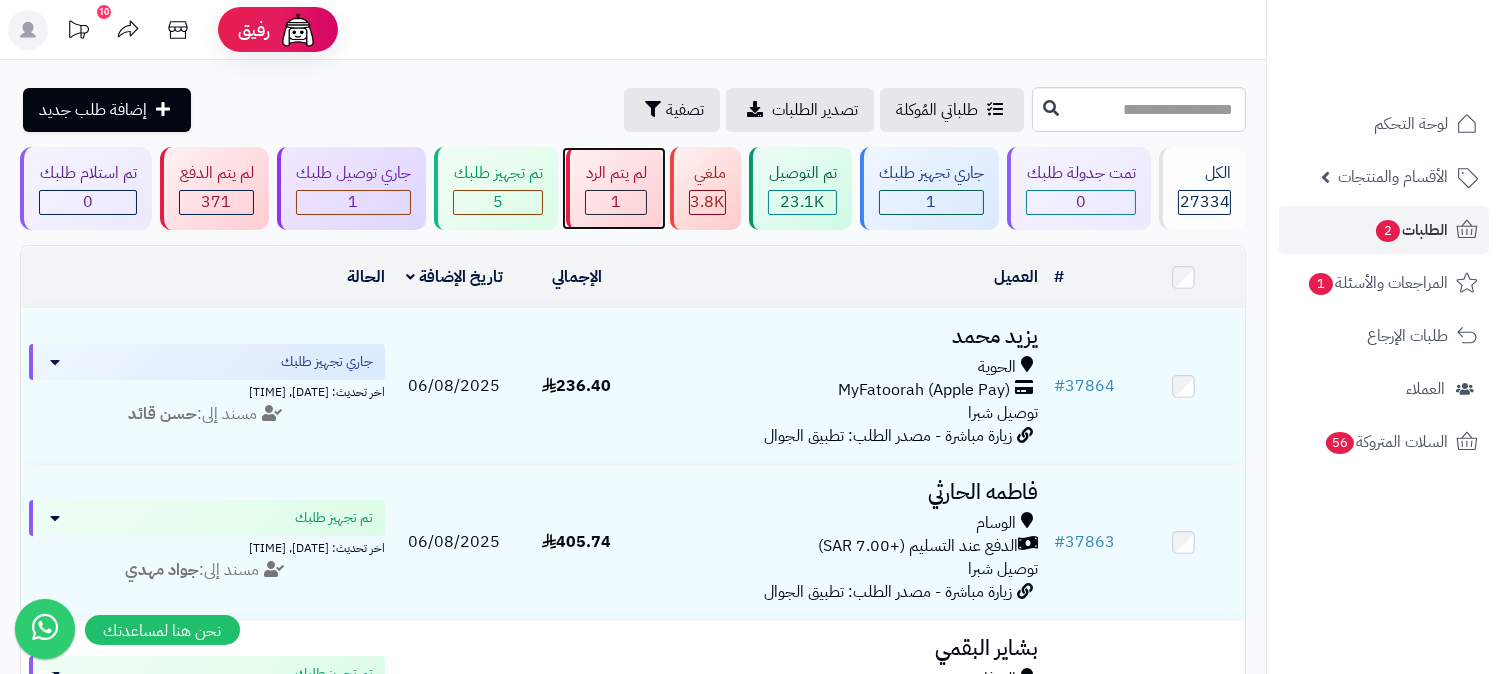 click on "لم يتم الرد
1" at bounding box center (614, 188) 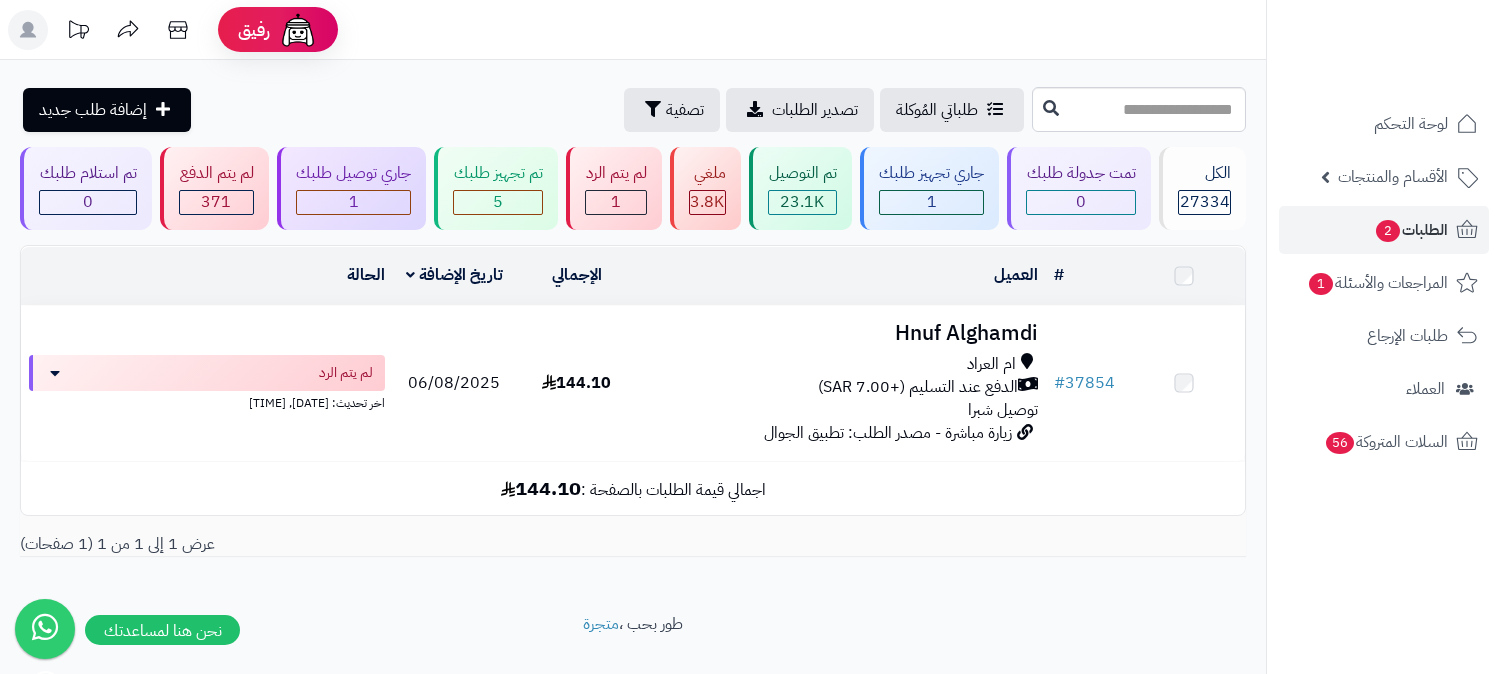 scroll, scrollTop: 0, scrollLeft: 0, axis: both 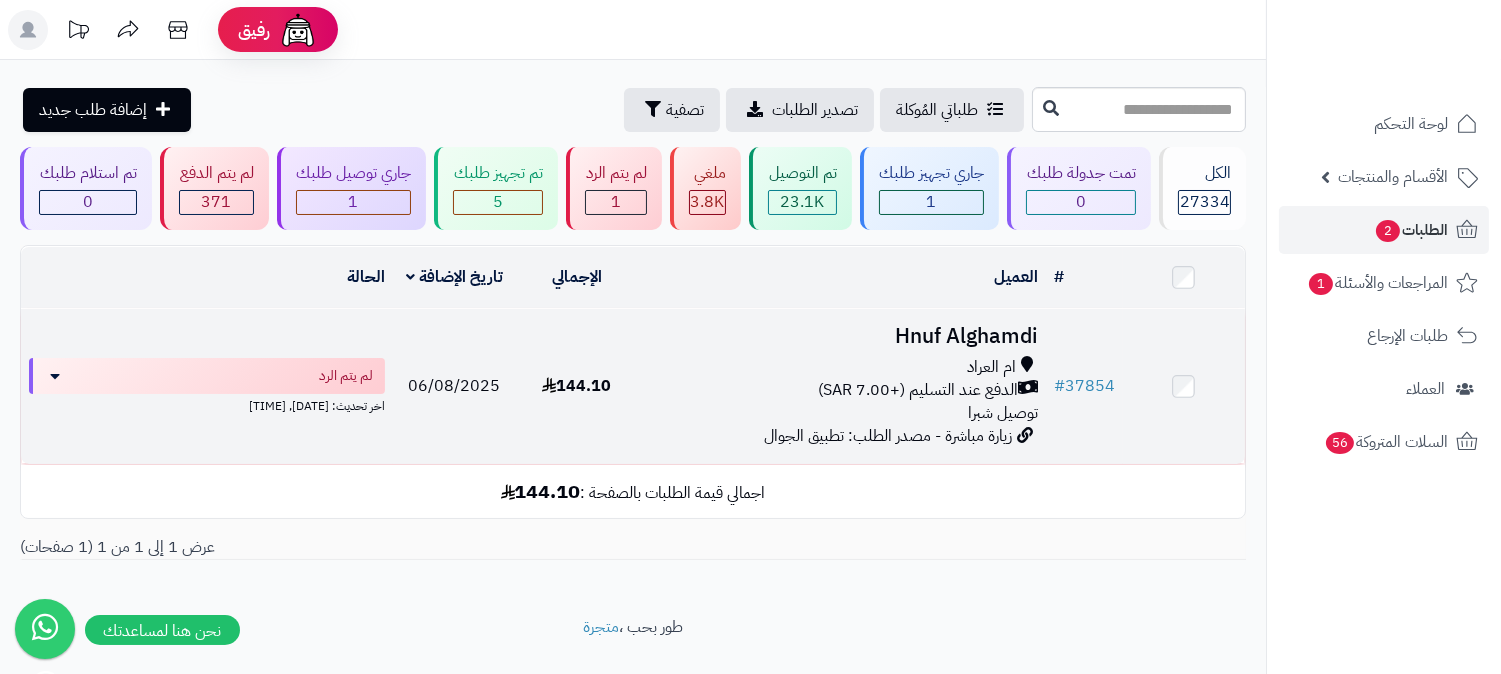 click on "Hnuf Alghamdi" at bounding box center [842, 336] 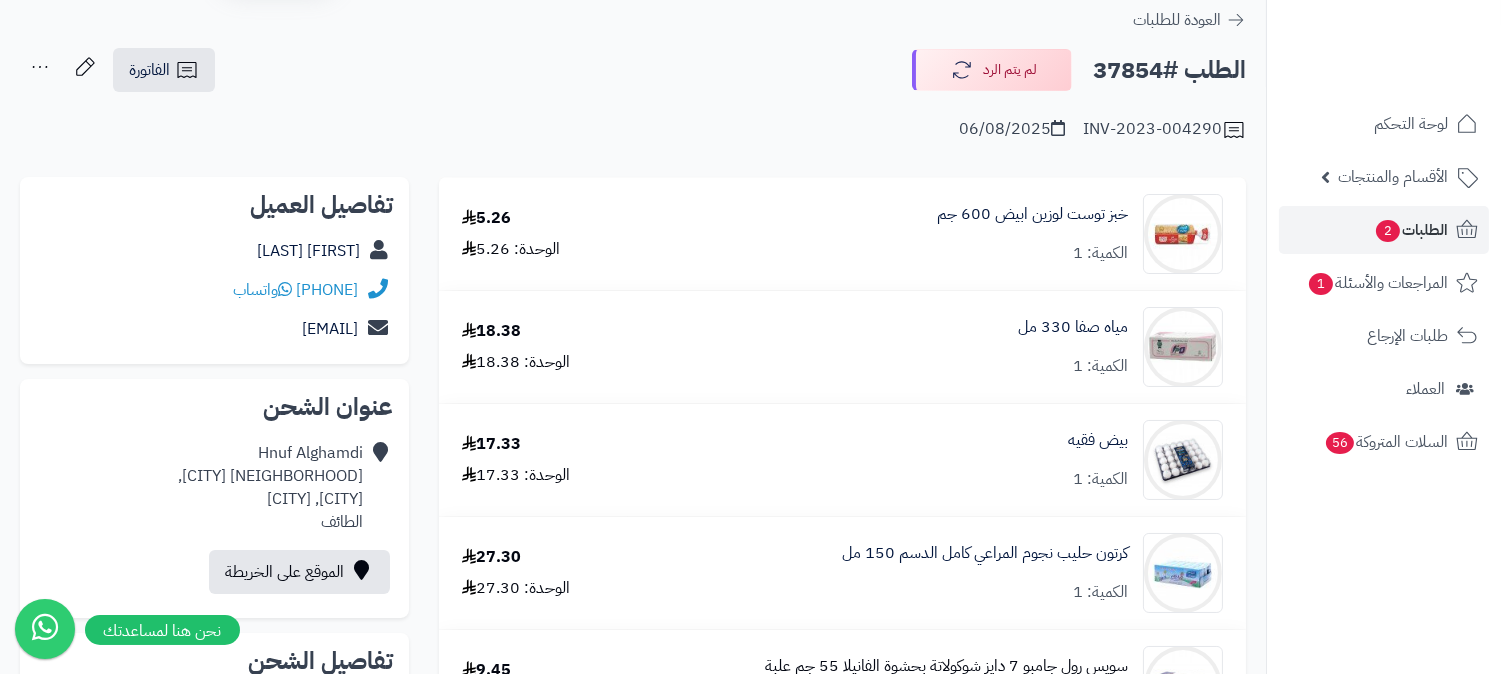 scroll, scrollTop: 0, scrollLeft: 0, axis: both 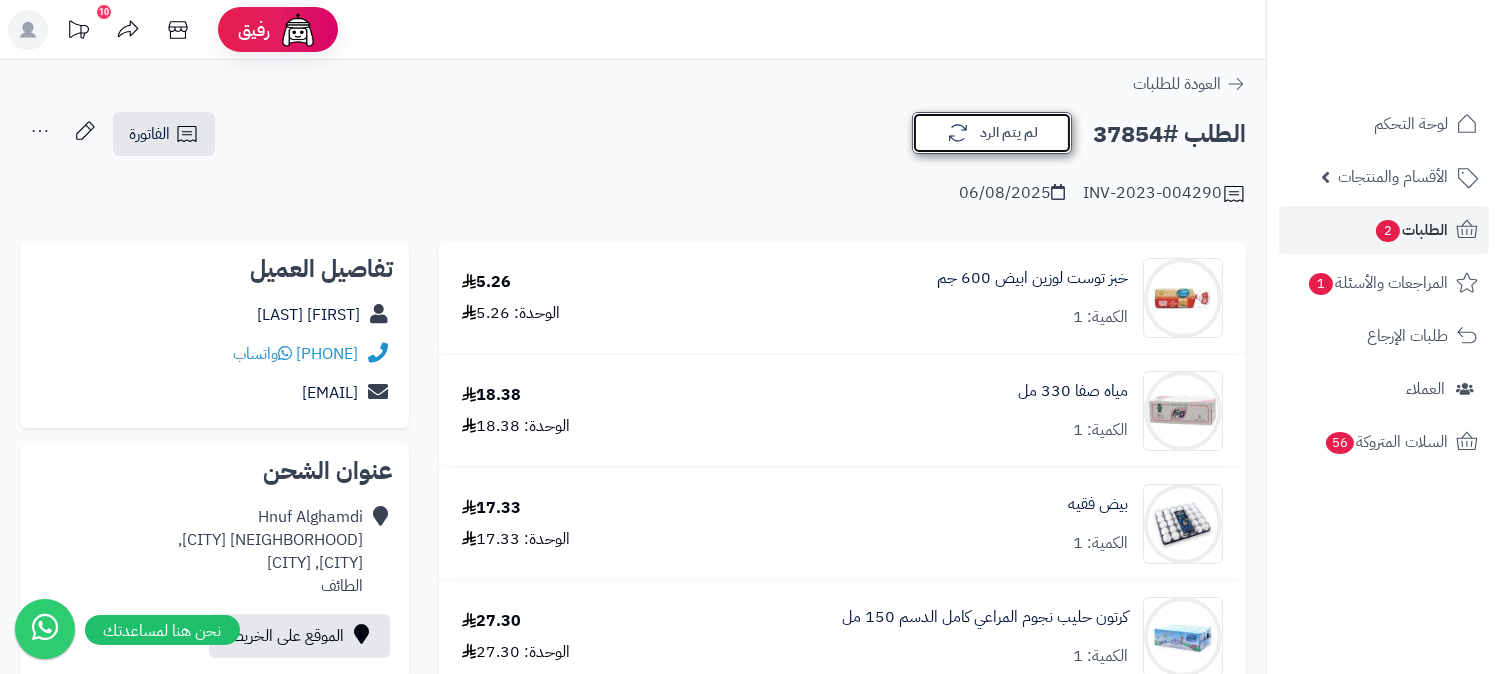 click on "لم يتم الرد" at bounding box center [992, 133] 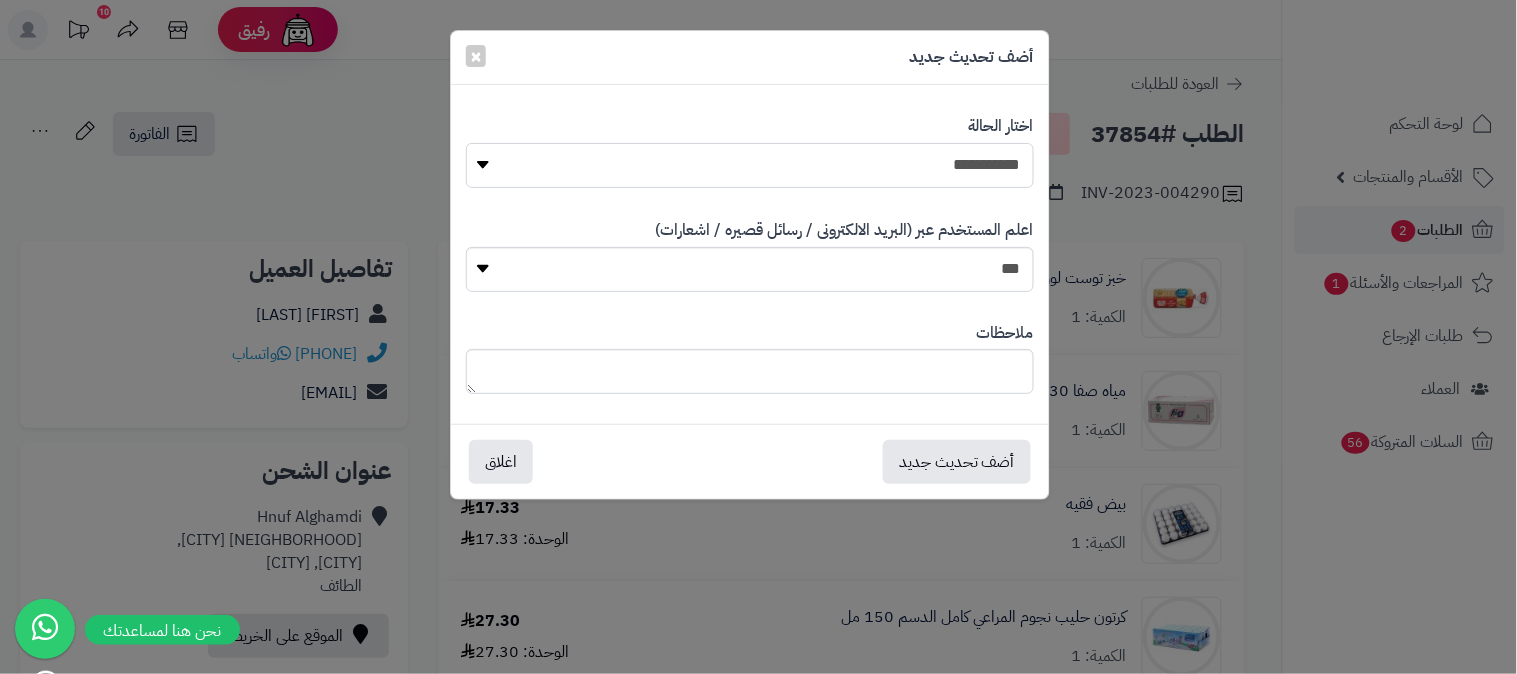 drag, startPoint x: 990, startPoint y: 163, endPoint x: 990, endPoint y: 182, distance: 19 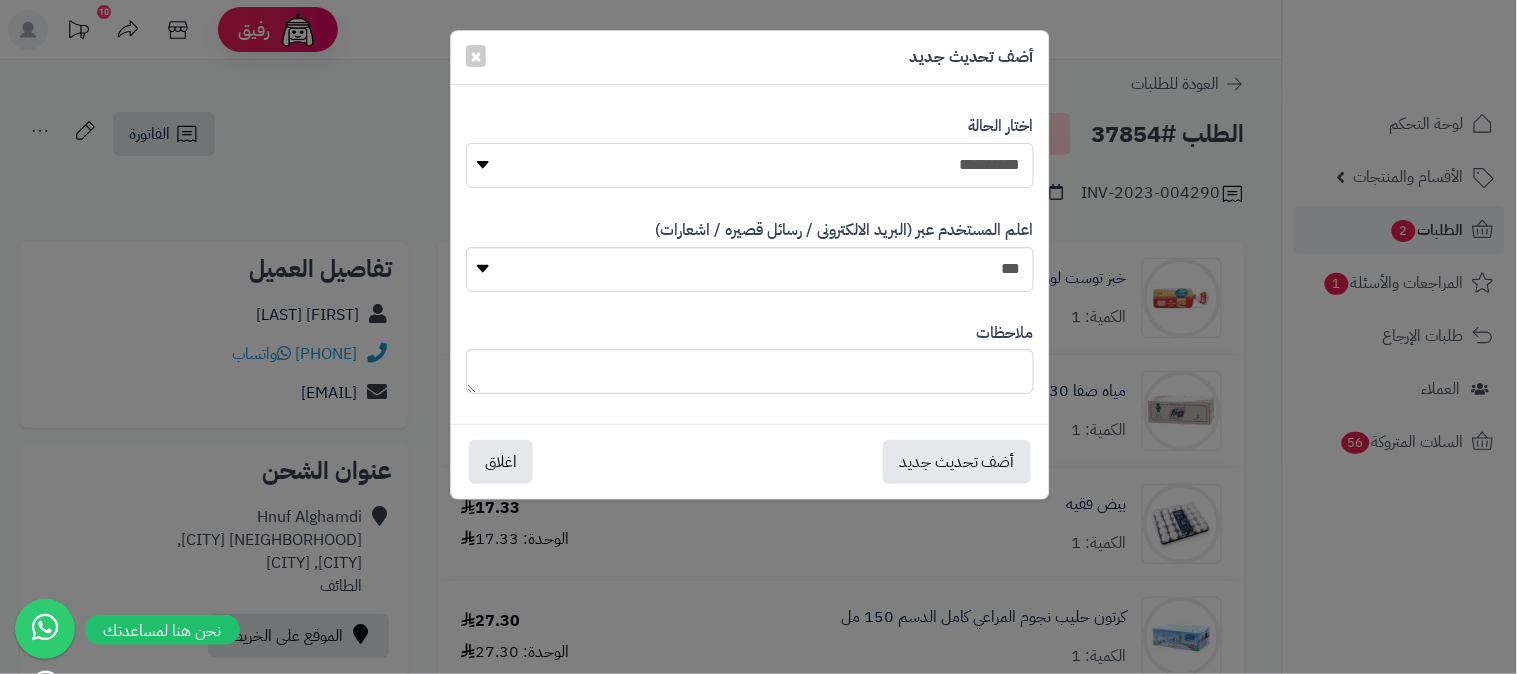 click on "**********" at bounding box center (750, 165) 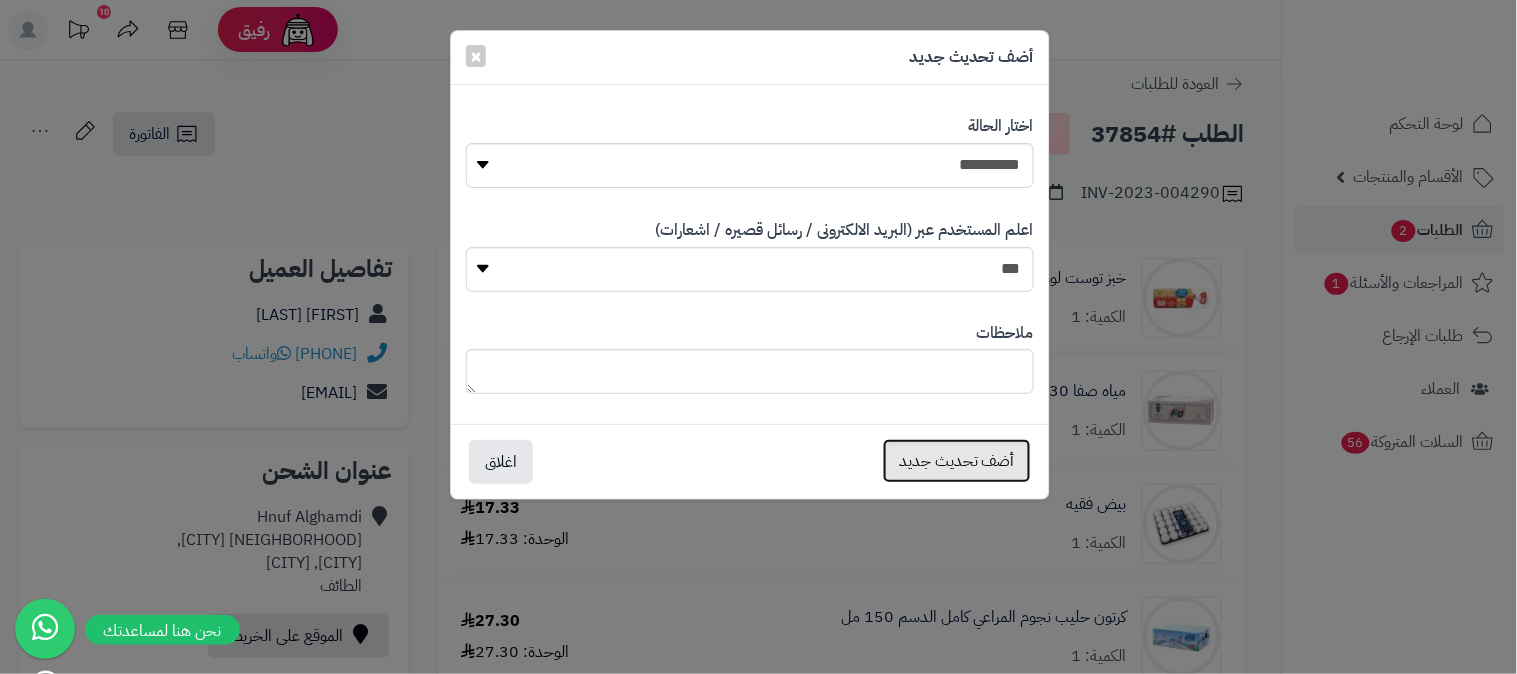 click on "أضف تحديث جديد" at bounding box center (957, 461) 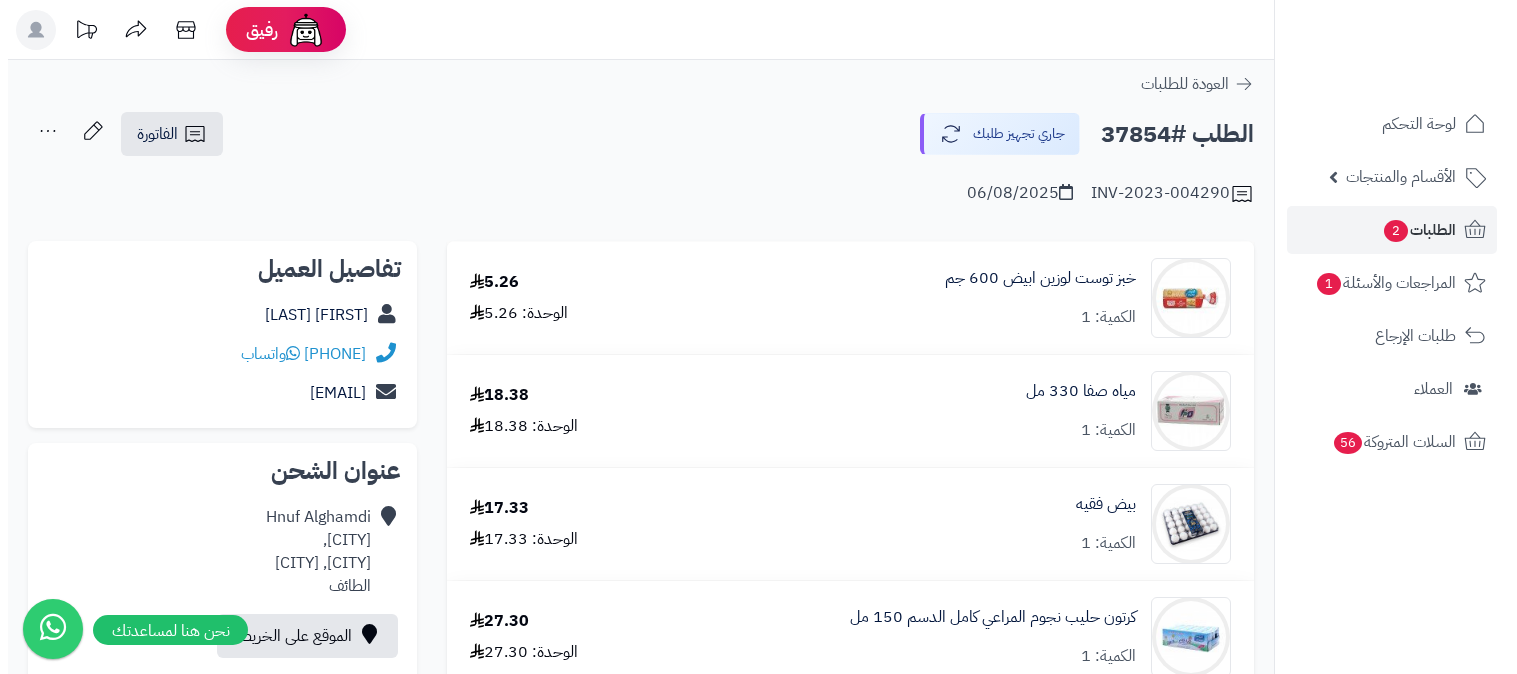 scroll, scrollTop: 0, scrollLeft: 0, axis: both 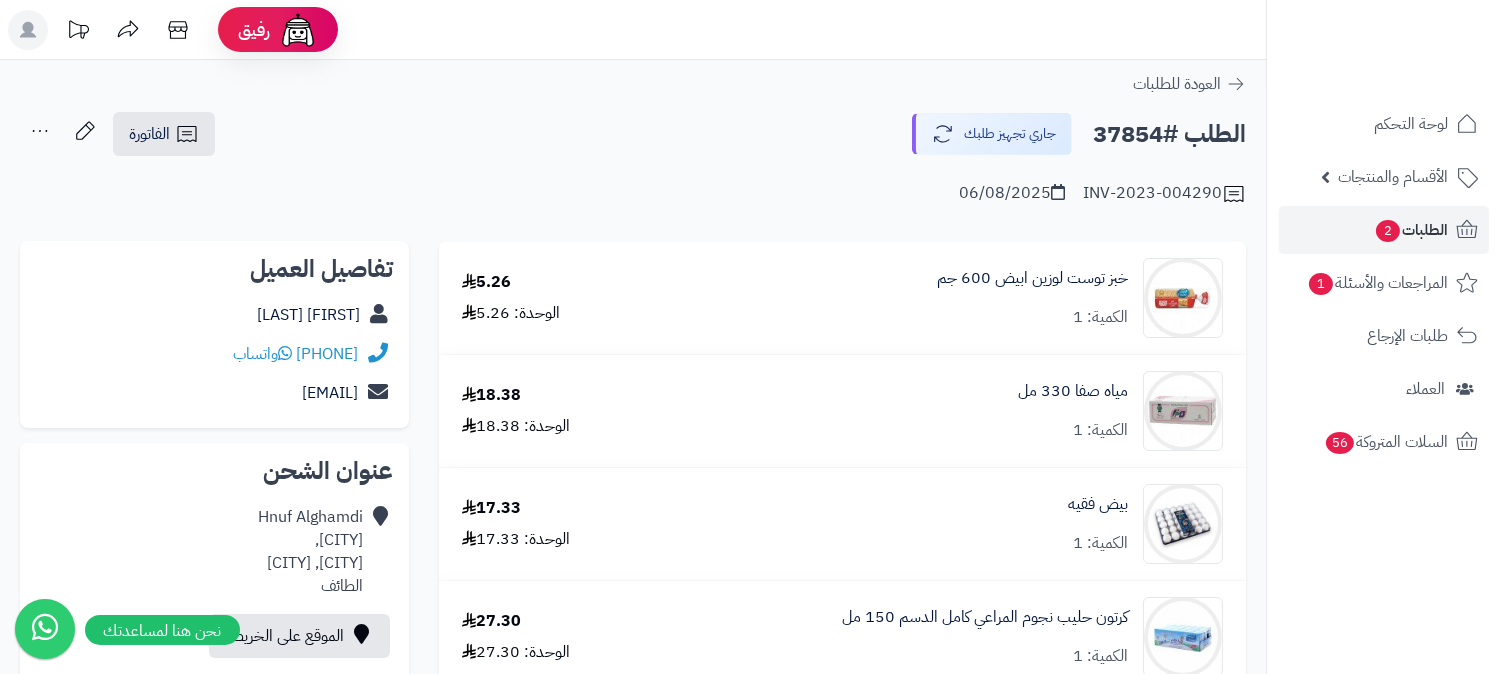 click 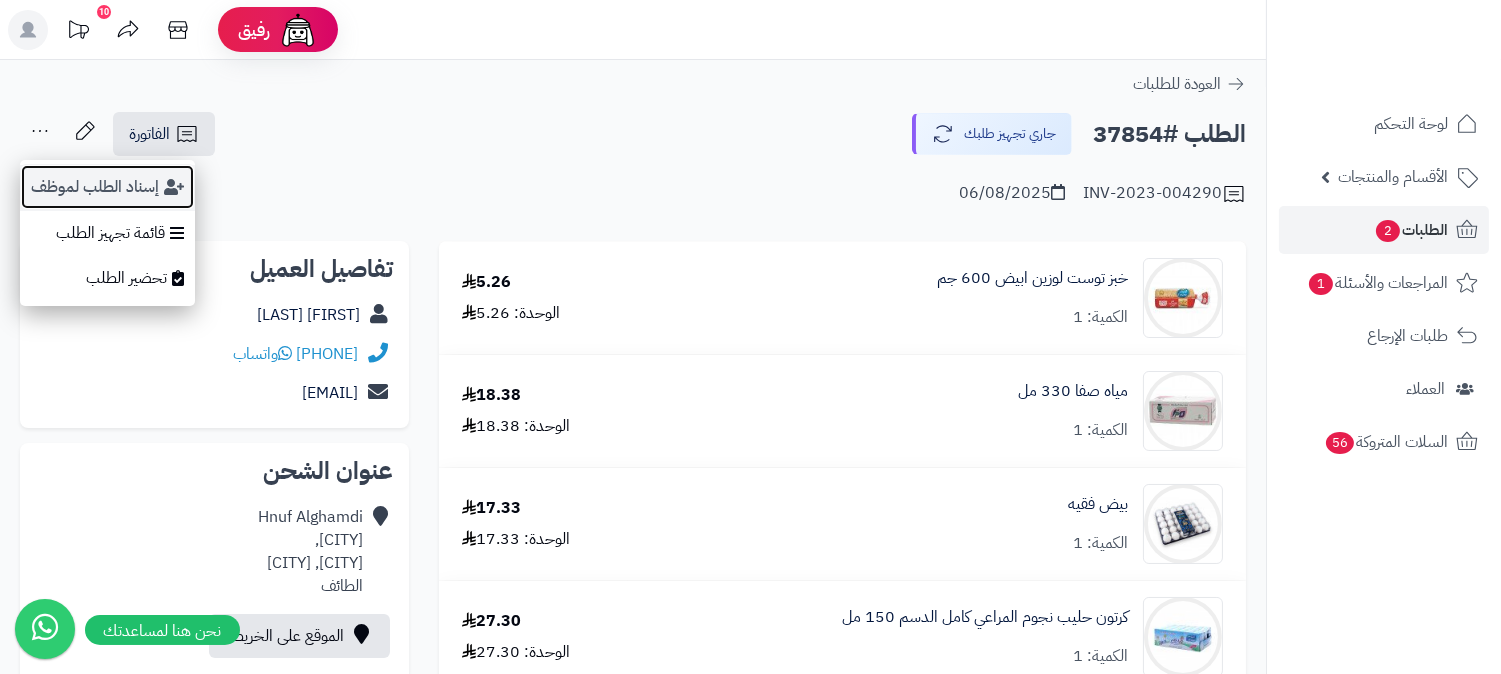 click on "إسناد الطلب لموظف" at bounding box center (107, 187) 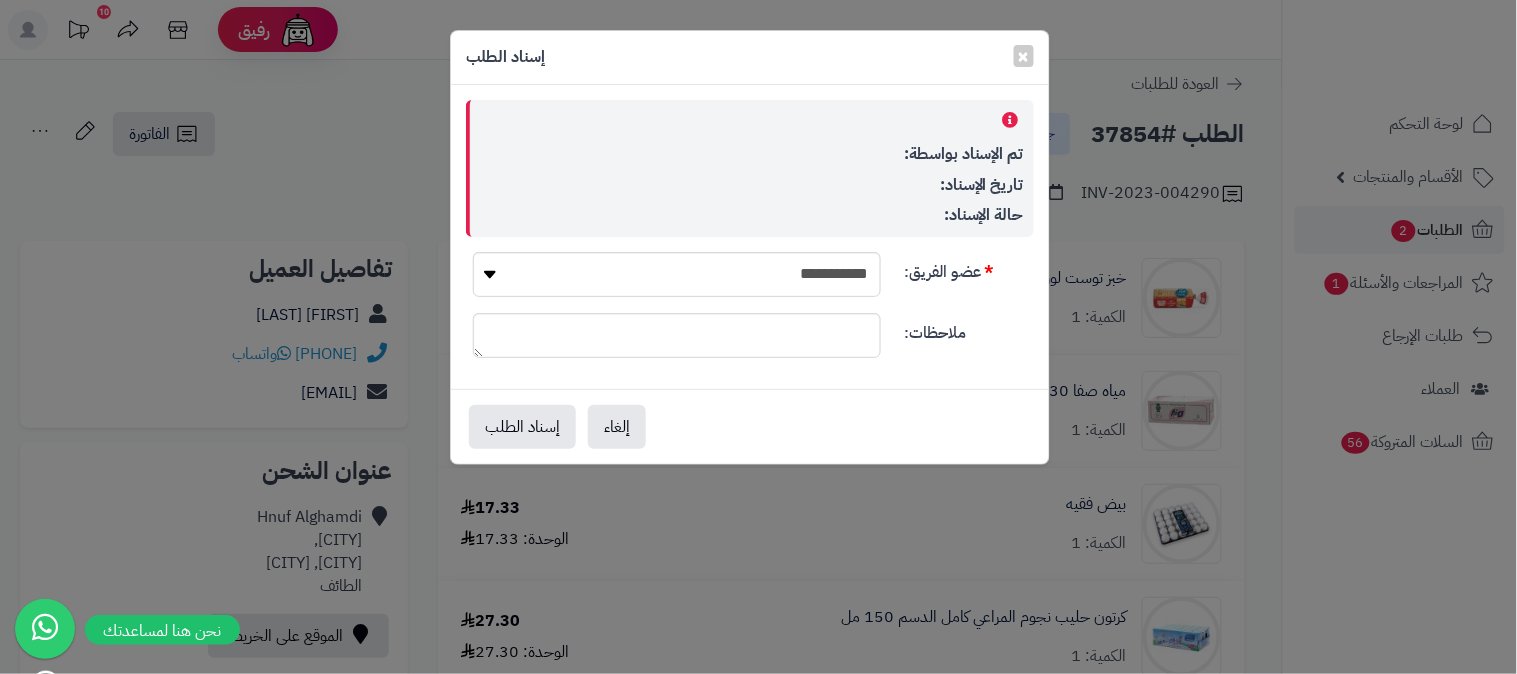 click on "**********" at bounding box center (750, 237) 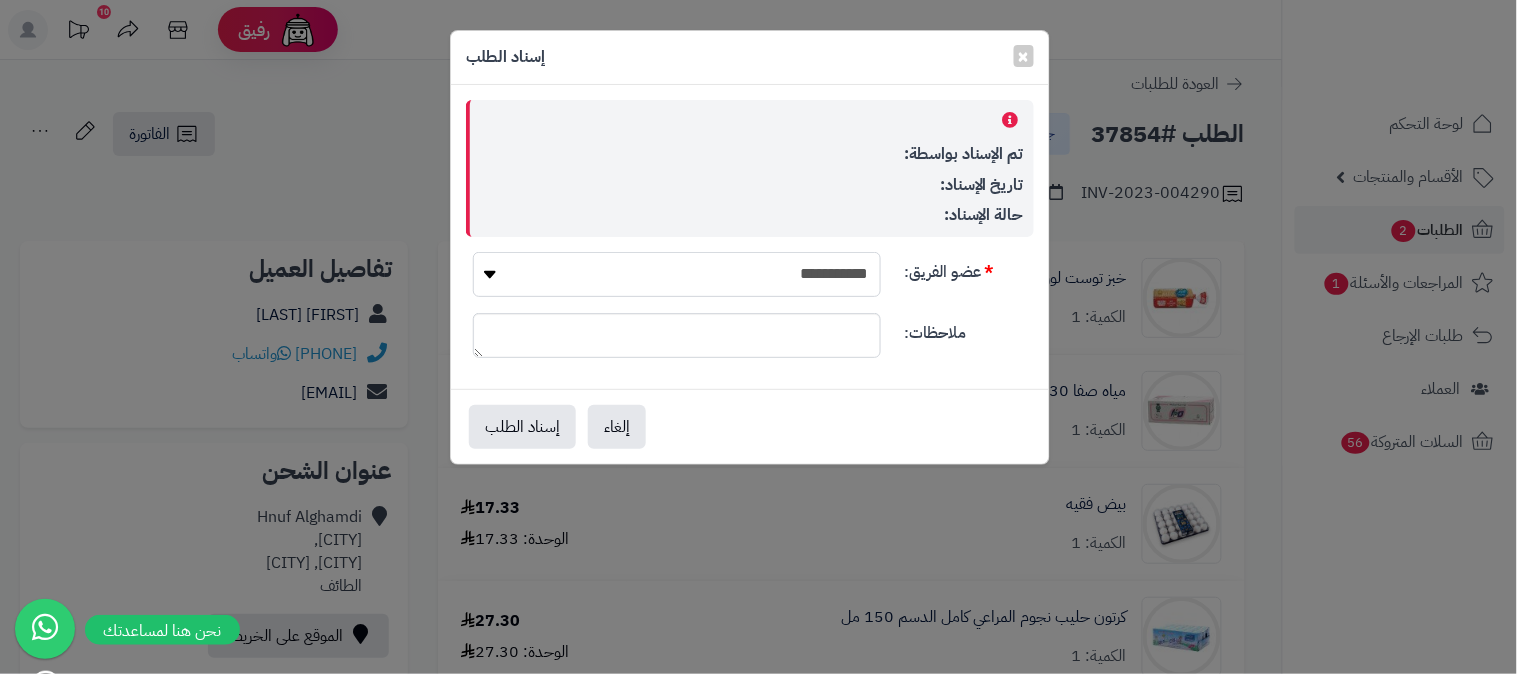 click on "**********" at bounding box center [677, 274] 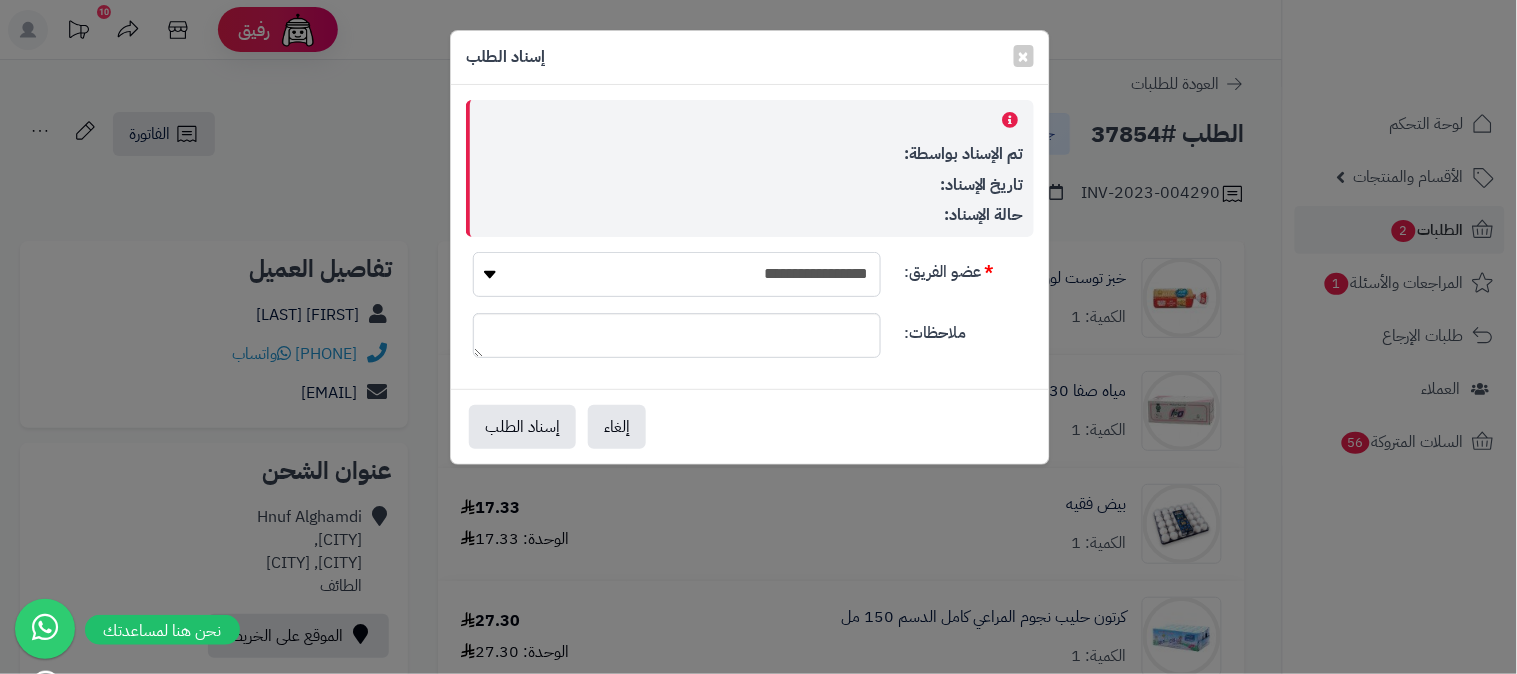 click on "**********" at bounding box center (677, 274) 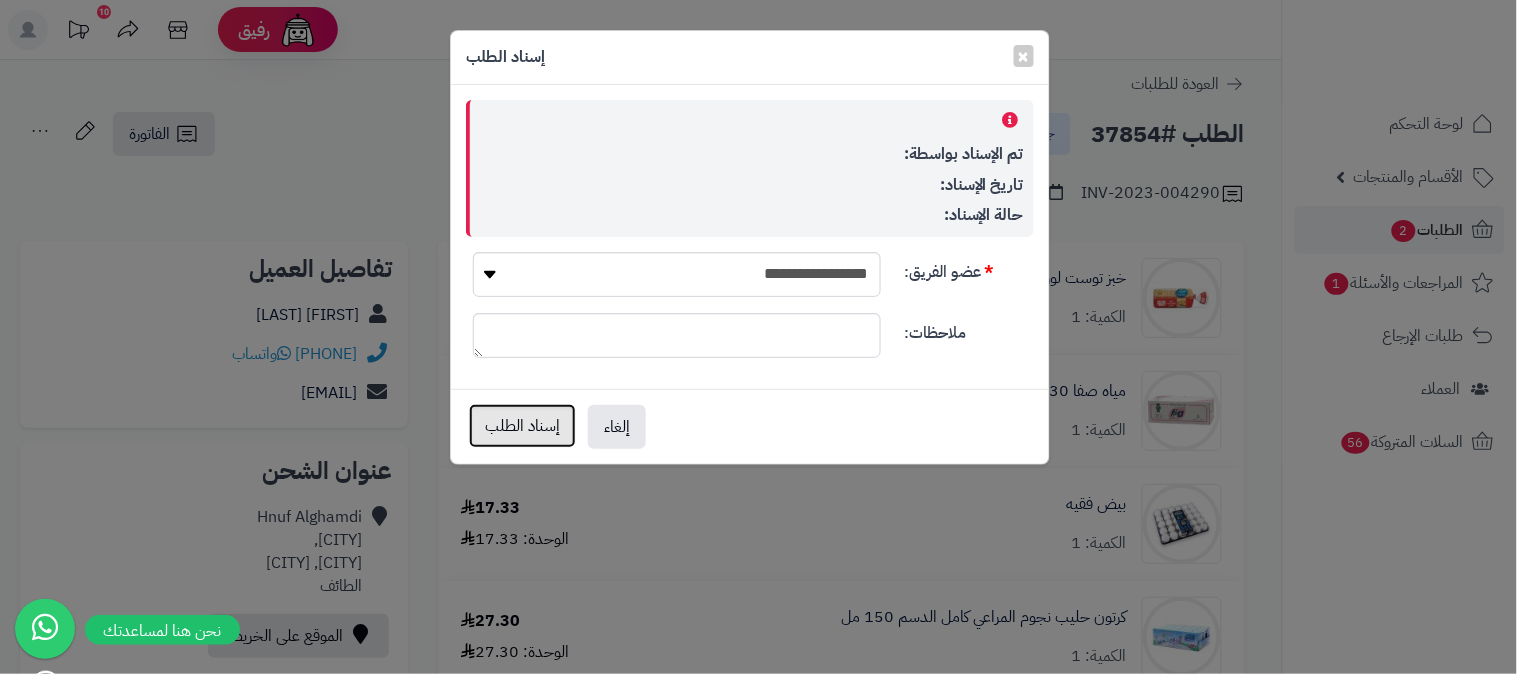 click on "إسناد الطلب" at bounding box center [522, 426] 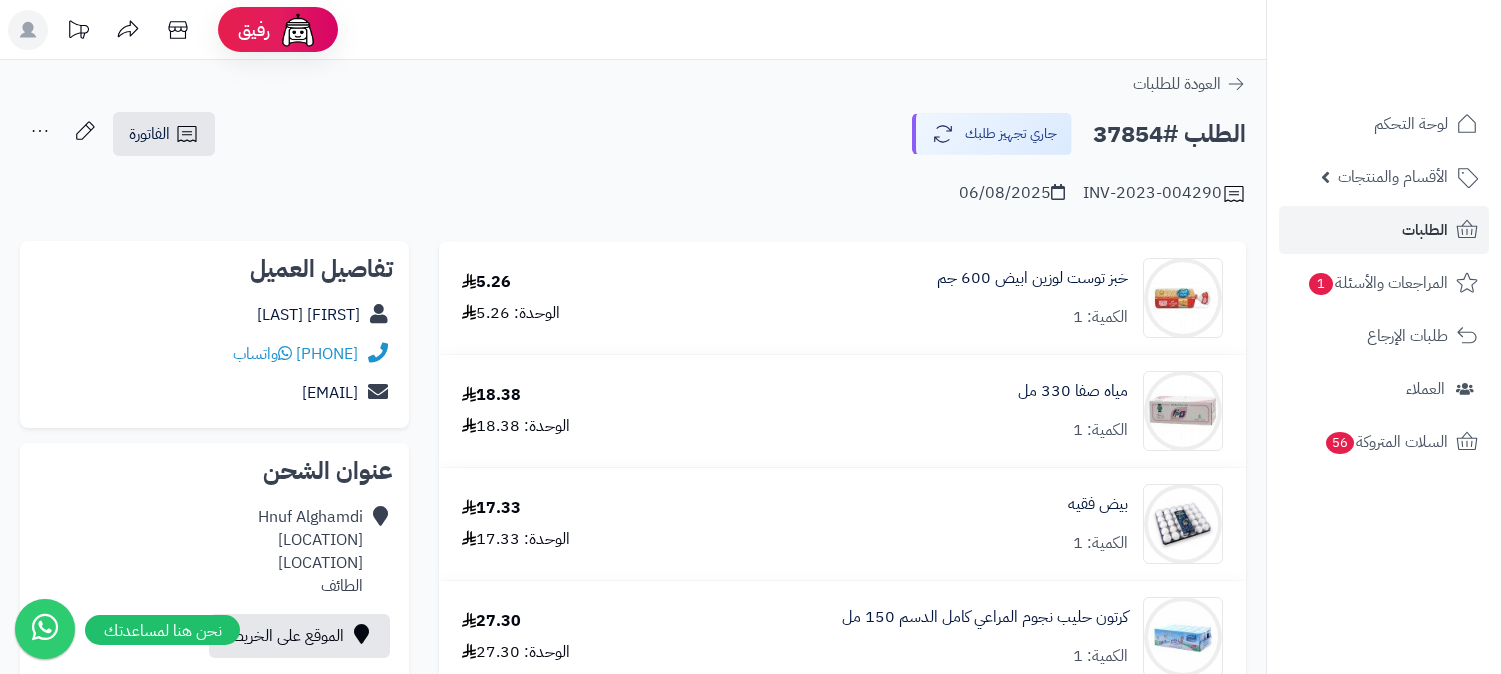 scroll, scrollTop: 0, scrollLeft: 0, axis: both 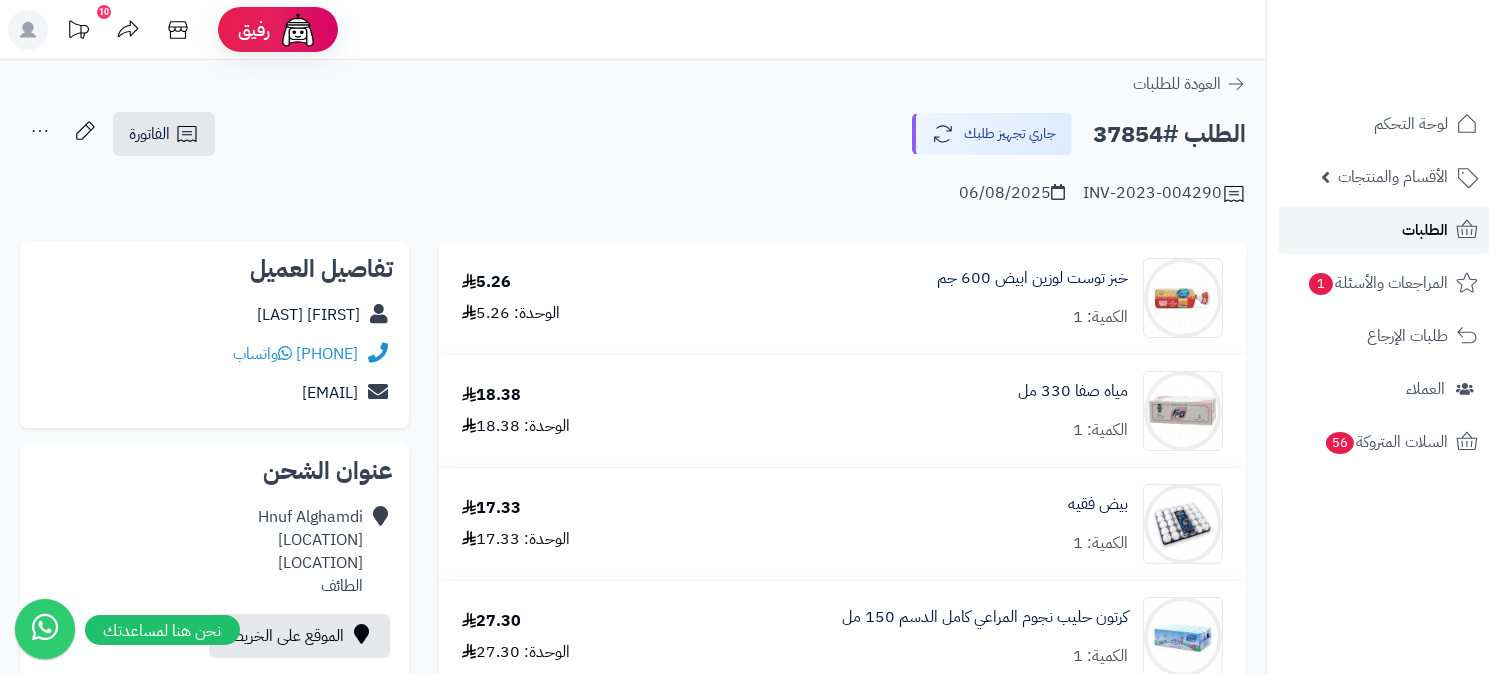 click 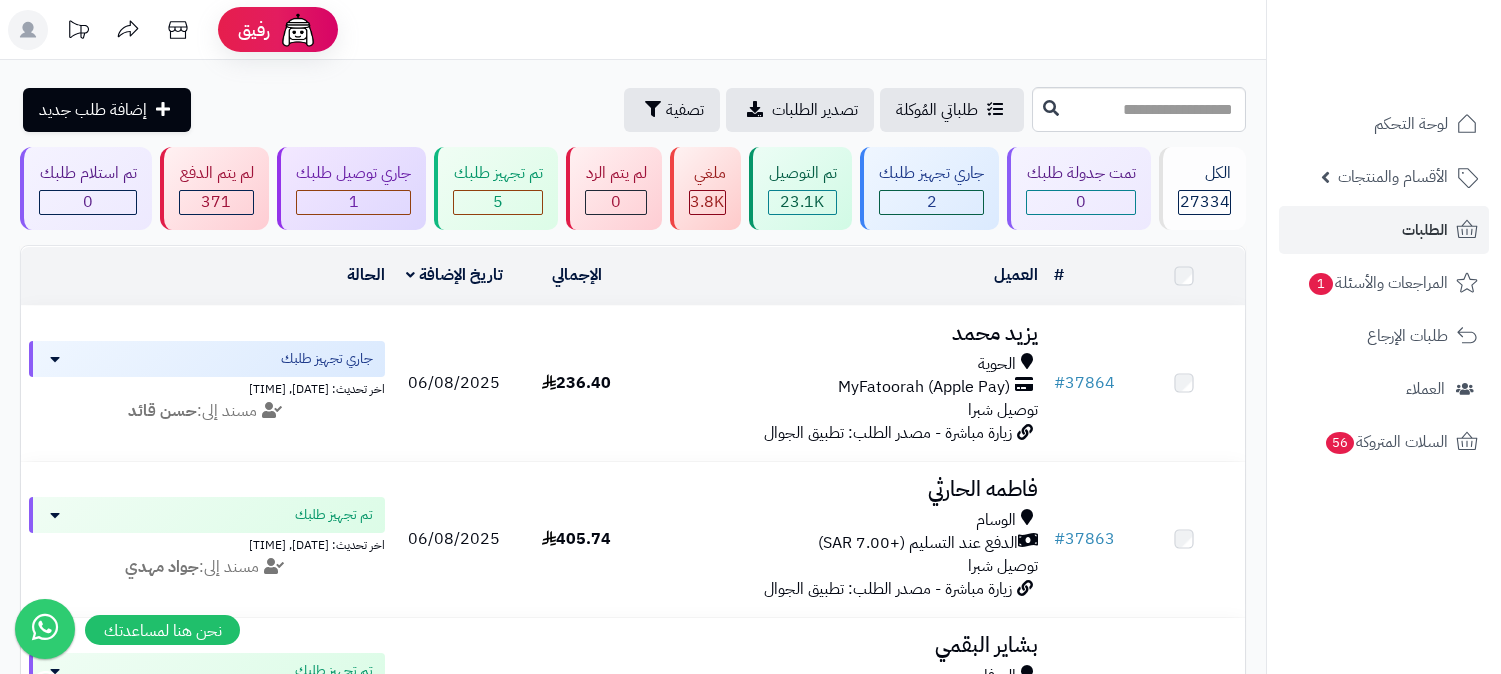 scroll, scrollTop: 0, scrollLeft: 0, axis: both 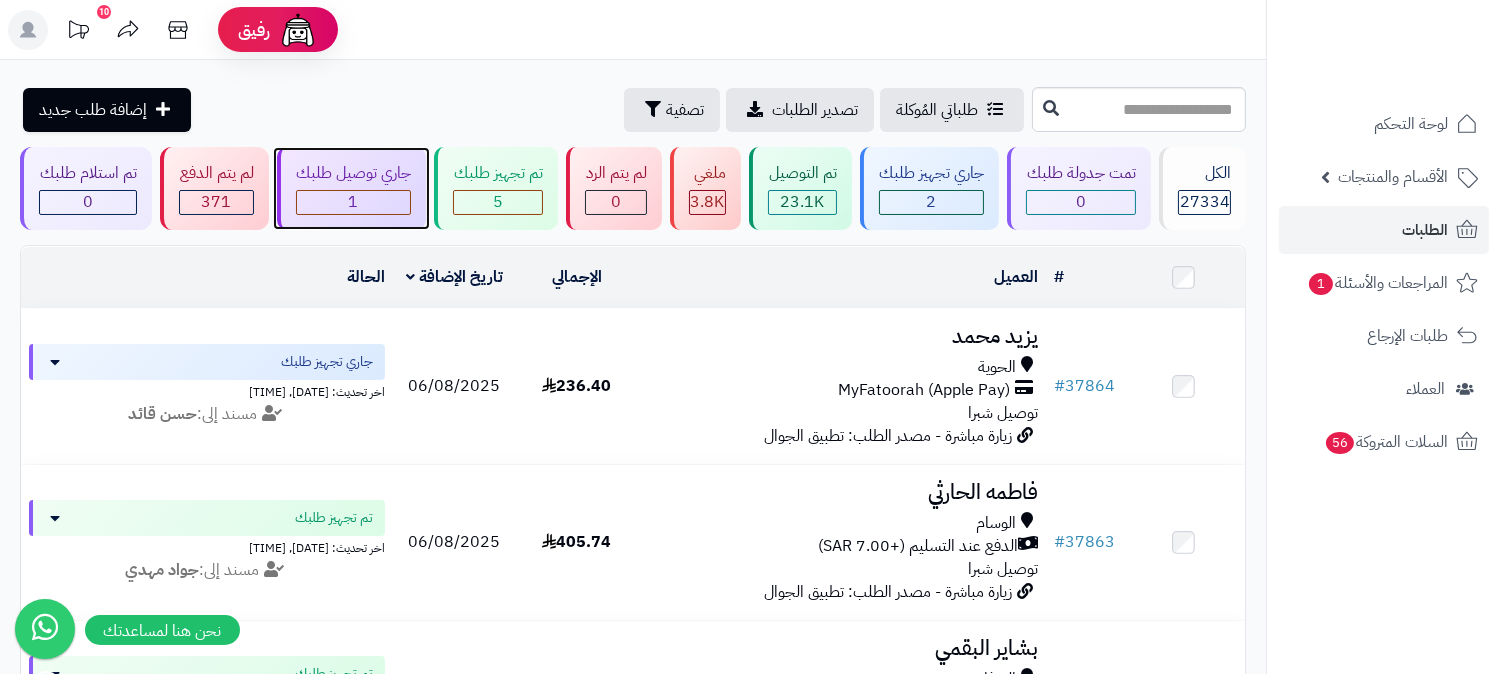 click on "1" at bounding box center (354, 202) 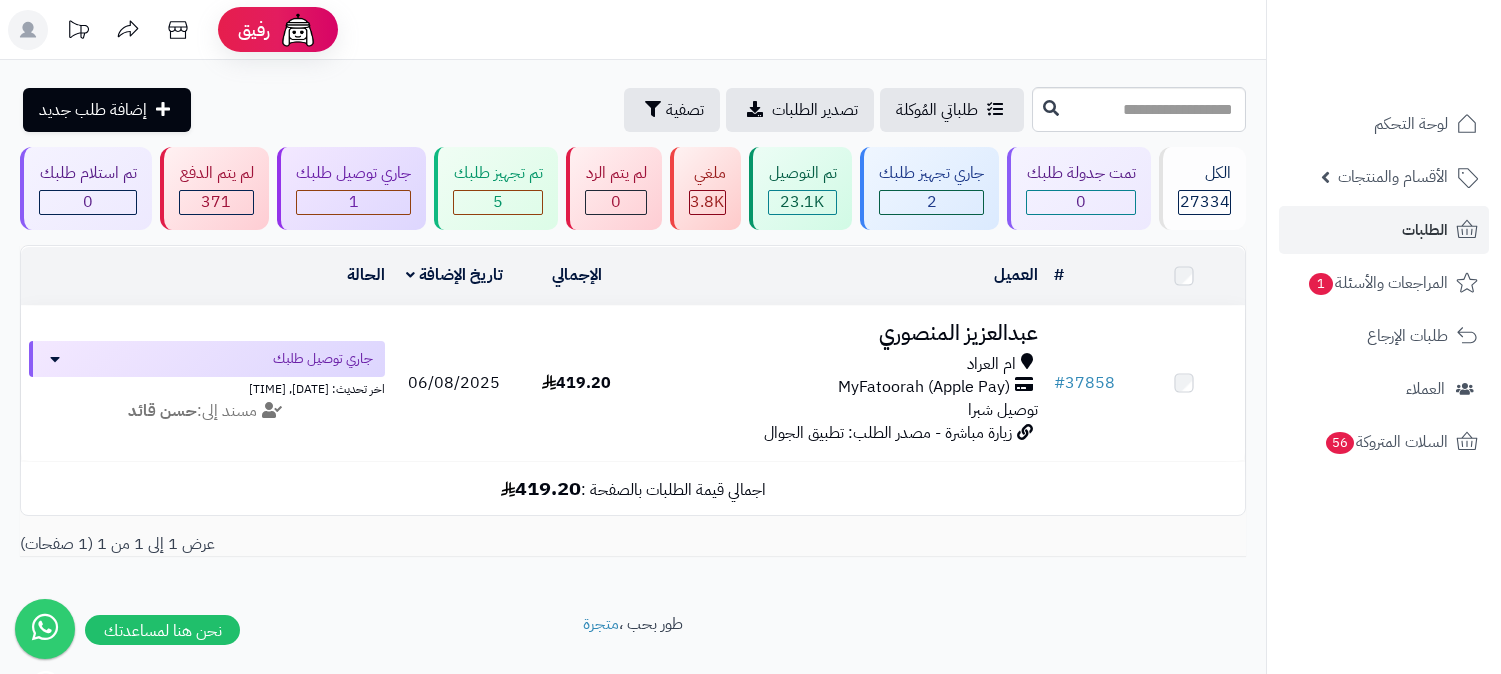 scroll, scrollTop: 0, scrollLeft: 0, axis: both 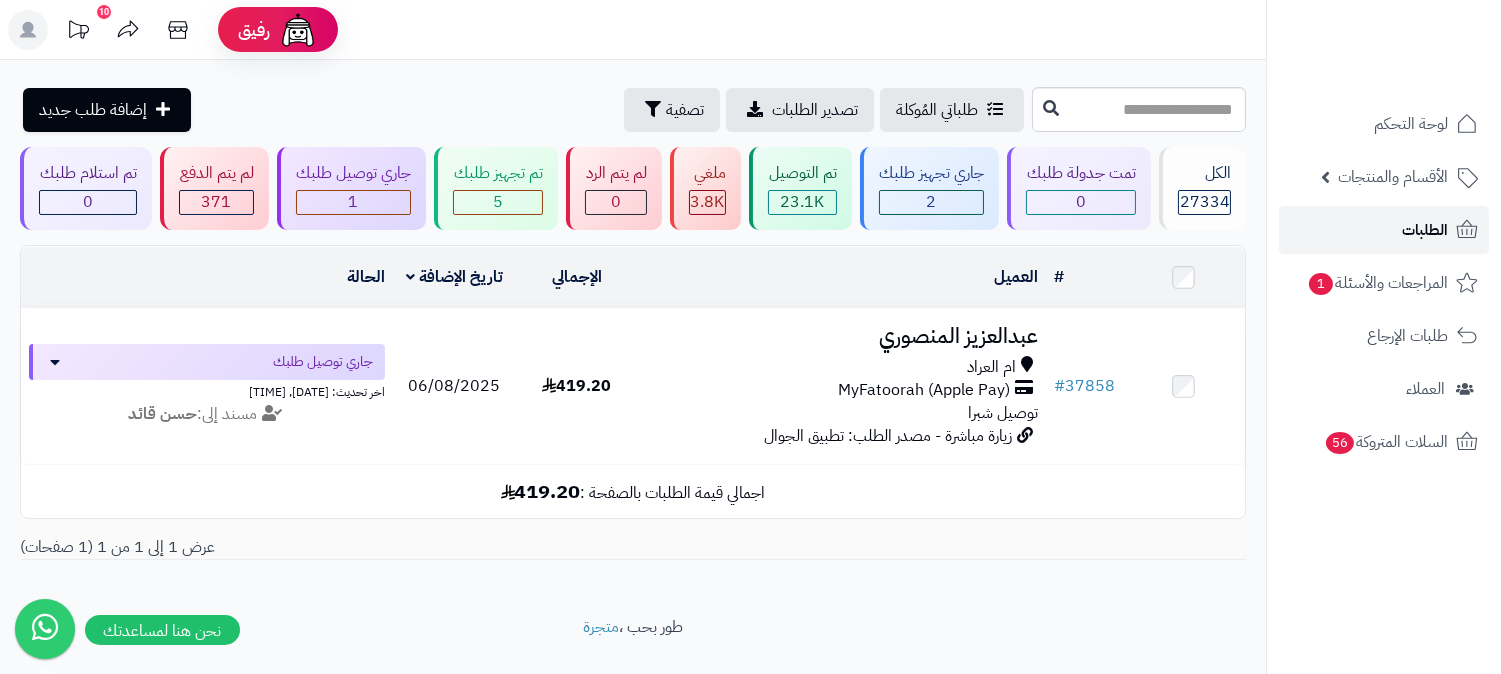 click on "الطلبات" at bounding box center (1425, 230) 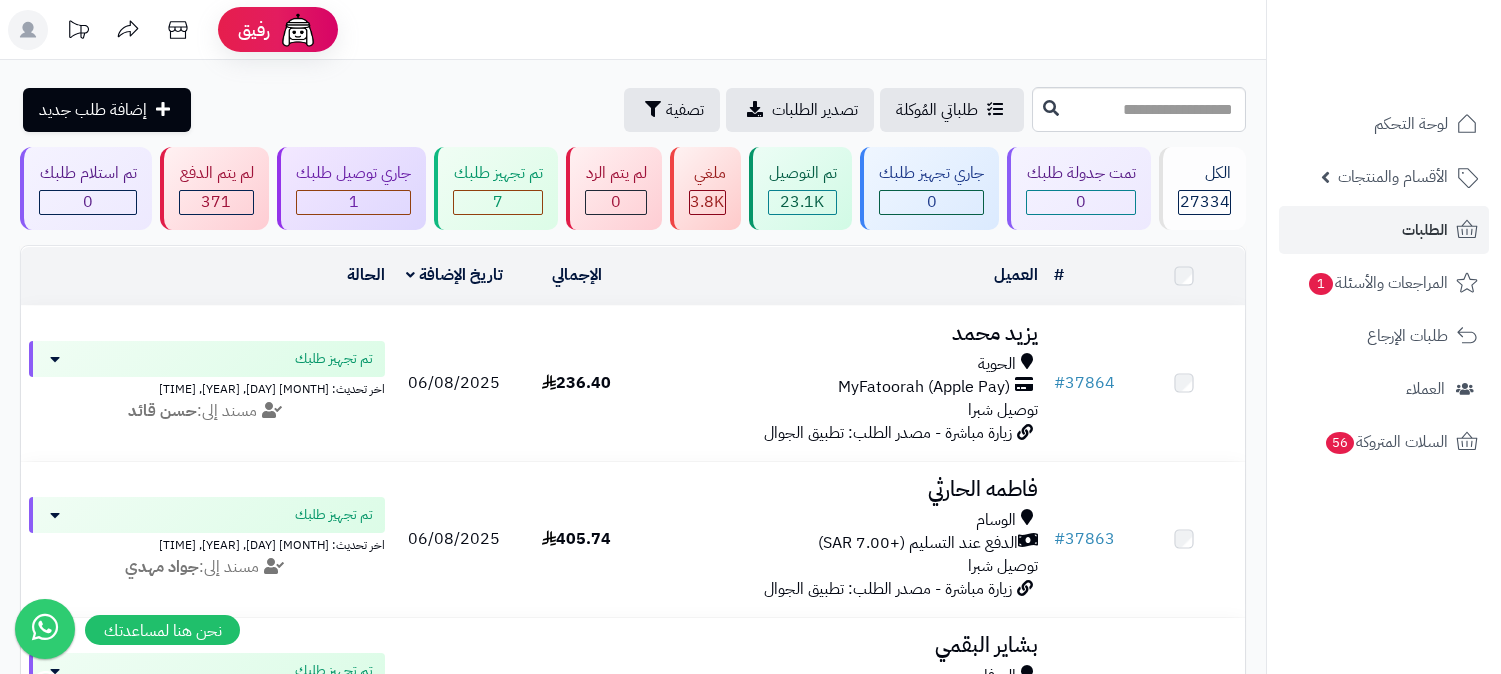 scroll, scrollTop: 0, scrollLeft: 0, axis: both 